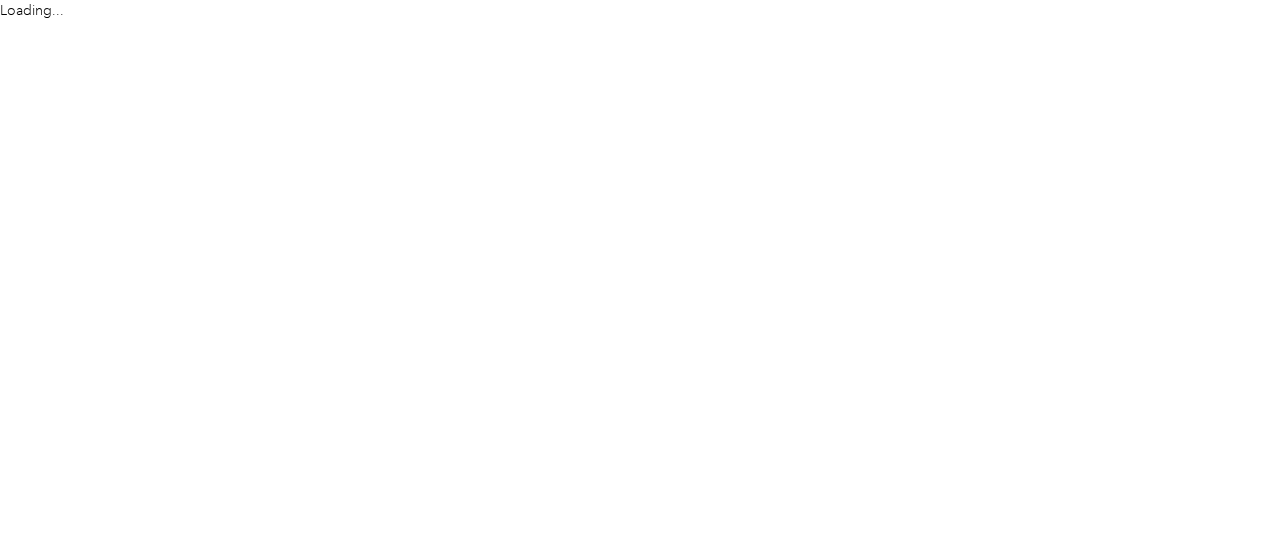 scroll, scrollTop: 0, scrollLeft: 0, axis: both 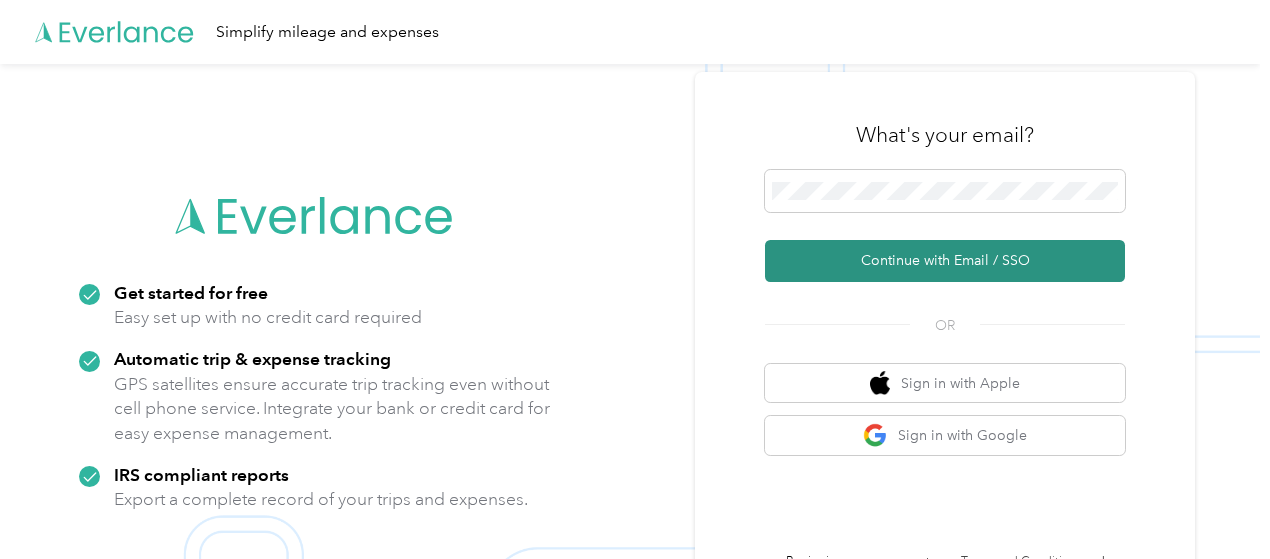 click on "Continue with Email / SSO" at bounding box center [945, 261] 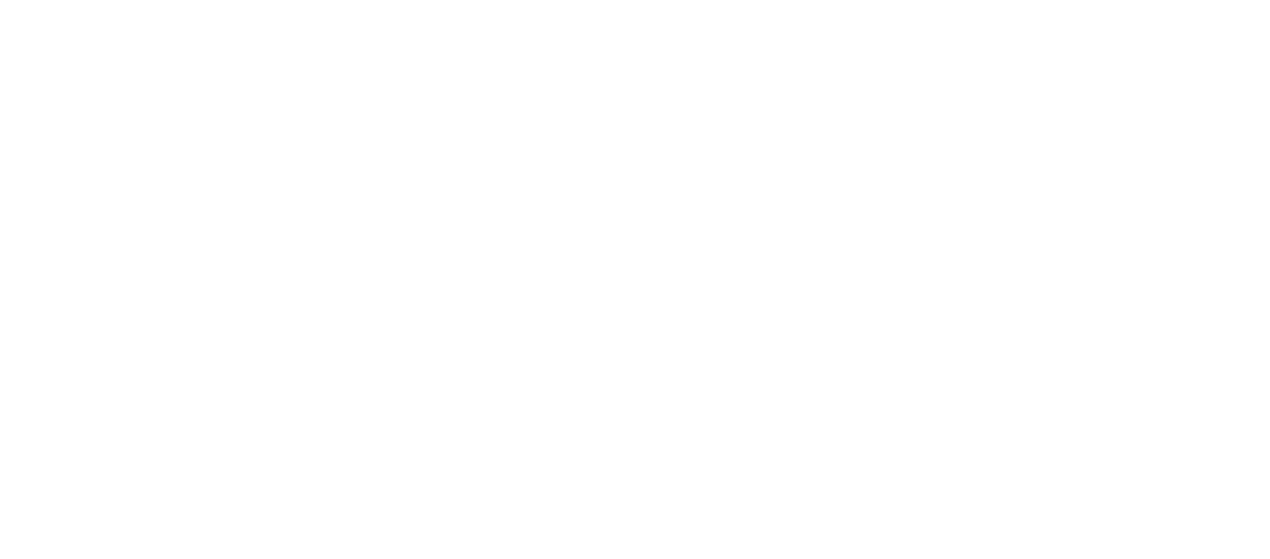 scroll, scrollTop: 0, scrollLeft: 0, axis: both 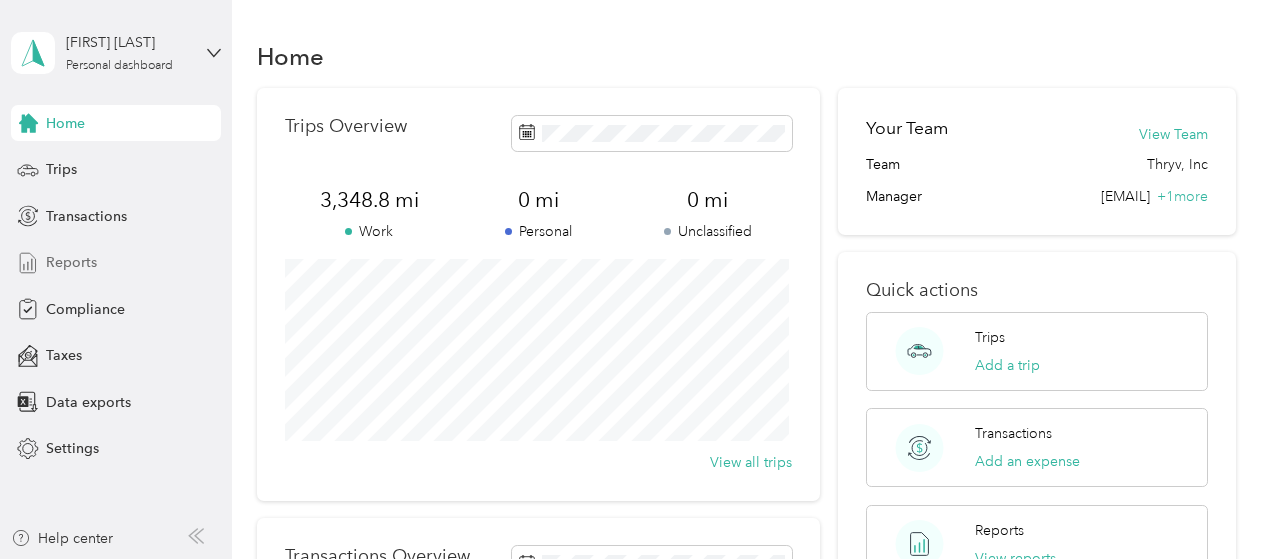 click on "Reports" at bounding box center [71, 262] 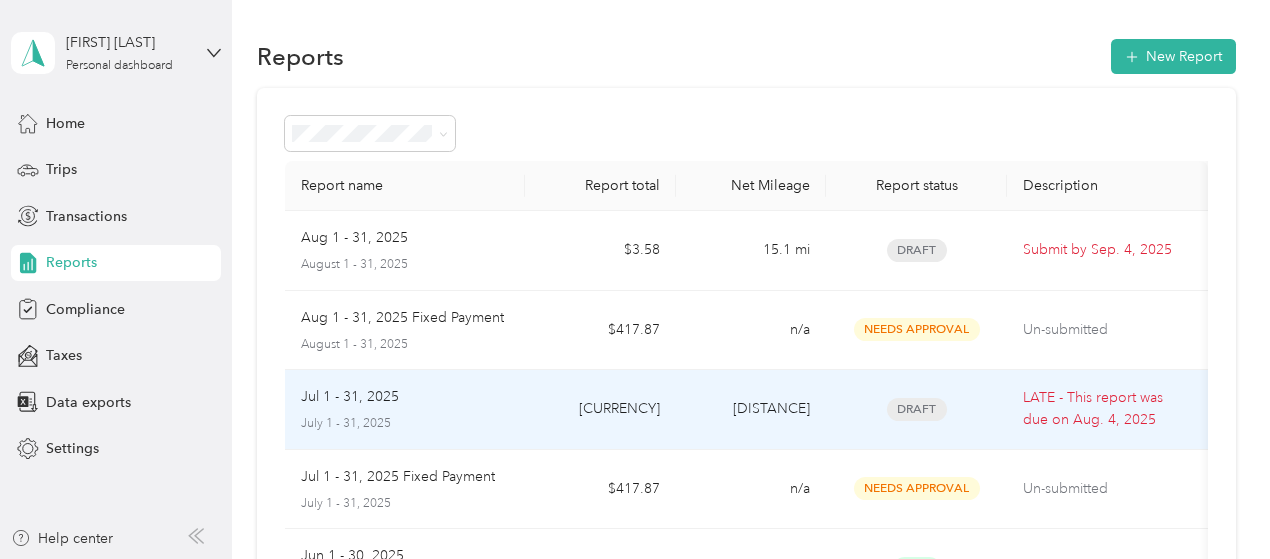 click on "Jul 1 - 31, 2025" at bounding box center (350, 397) 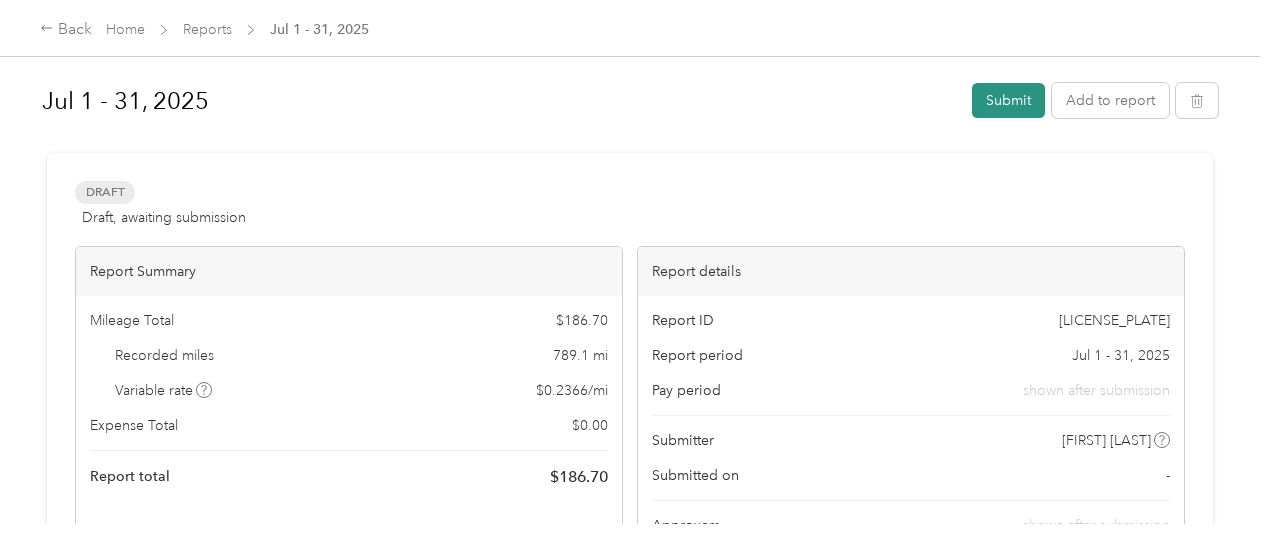 click on "Submit" at bounding box center (1008, 100) 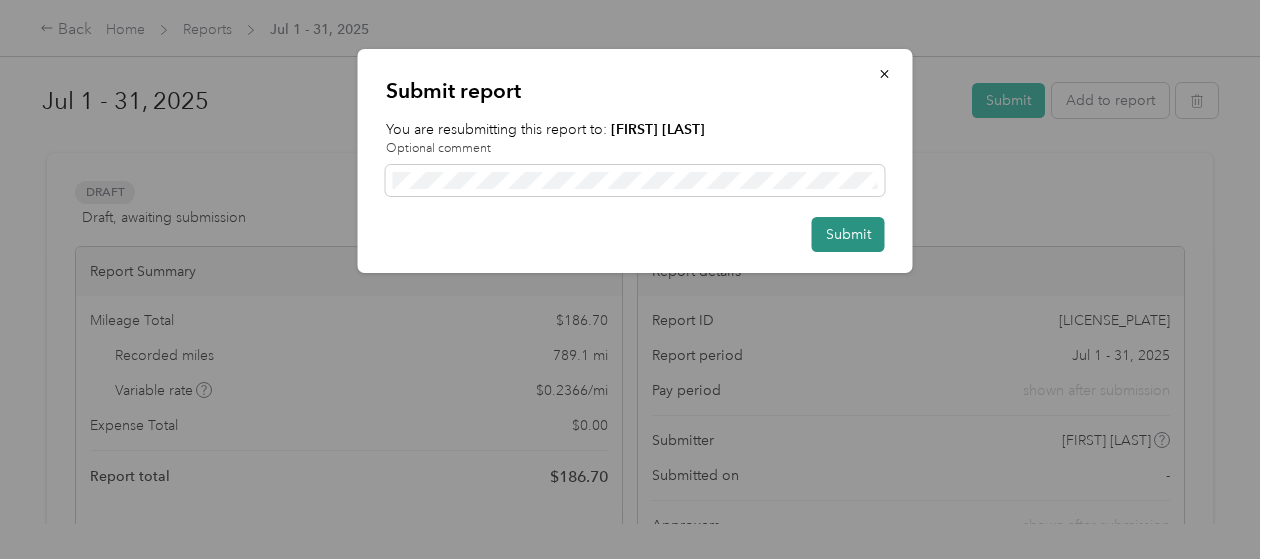 click on "Submit" at bounding box center [848, 234] 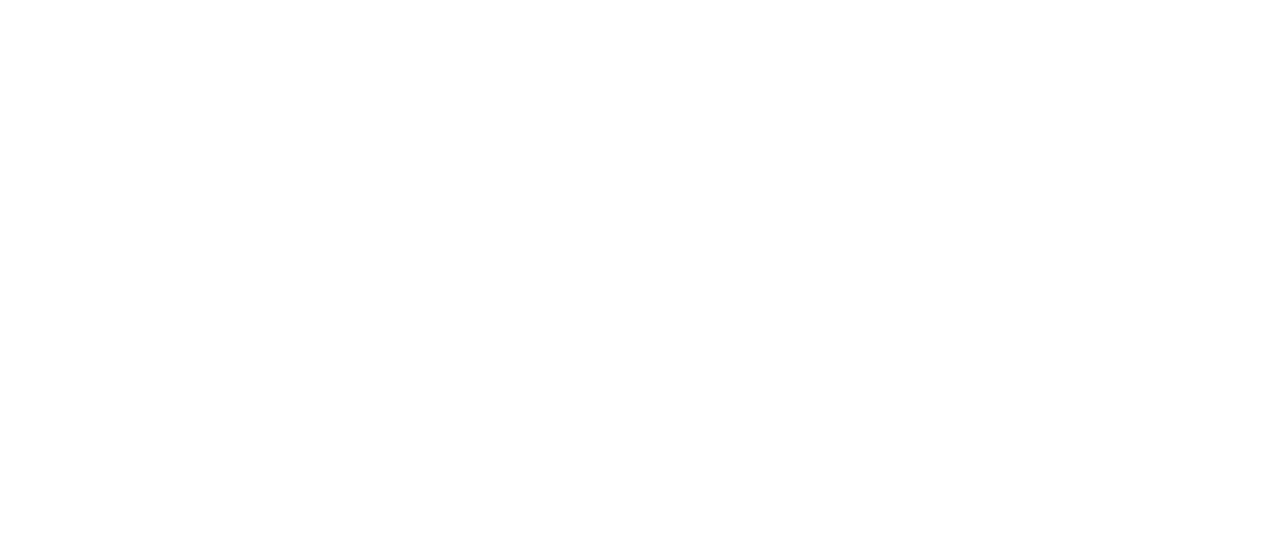 scroll, scrollTop: 0, scrollLeft: 0, axis: both 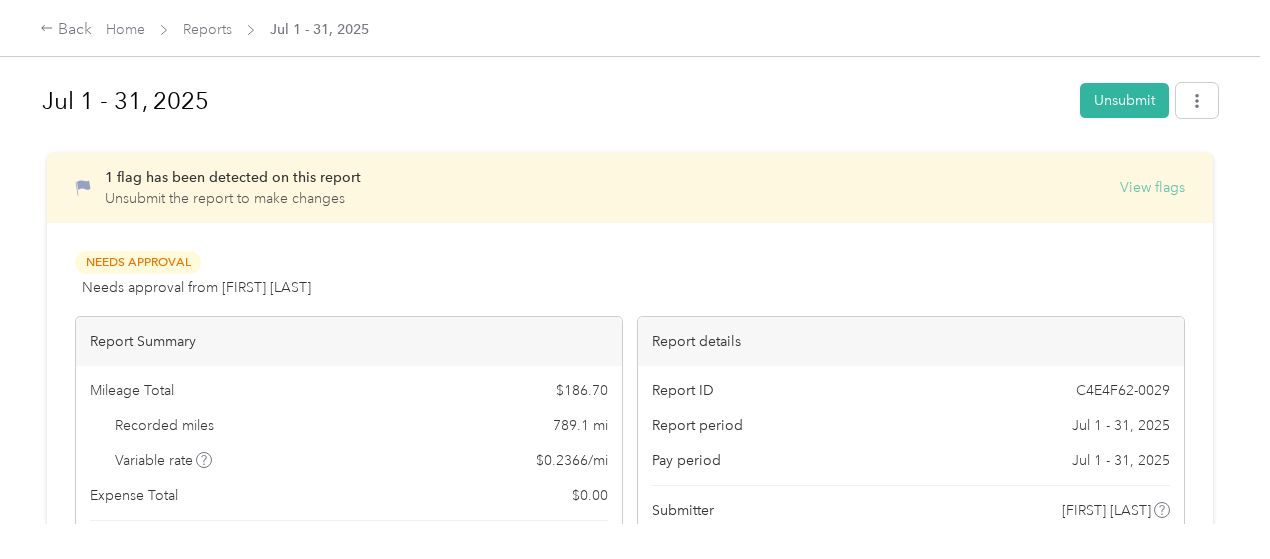 click on "View flags" at bounding box center [1152, 187] 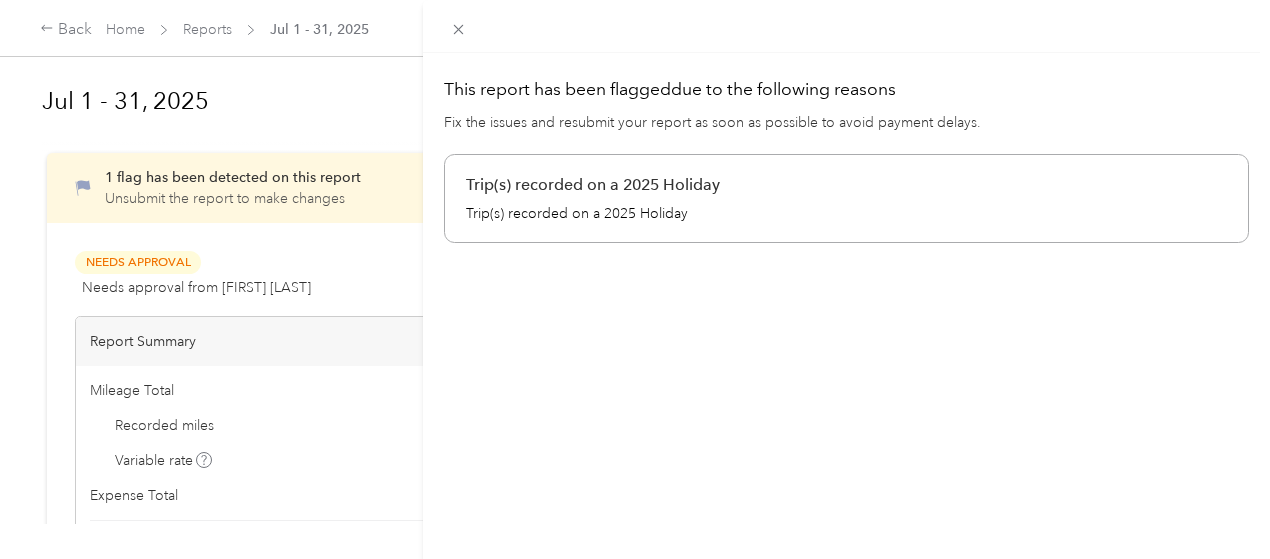 click on "Trip(s) recorded on a 2025 Holiday" at bounding box center [846, 185] 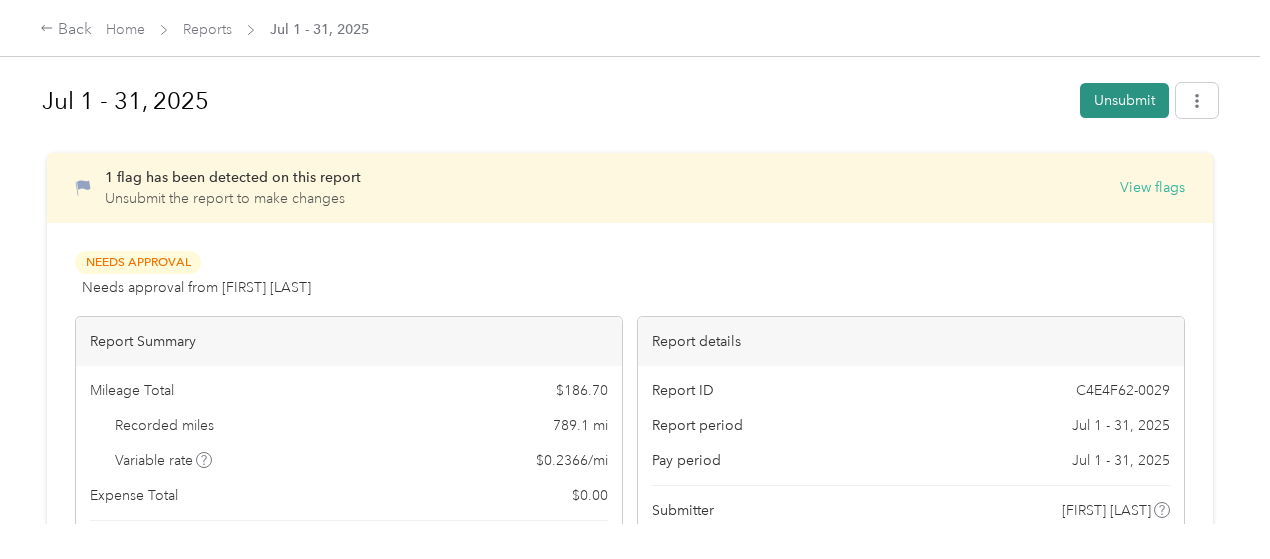 click on "Unsubmit" at bounding box center (1124, 100) 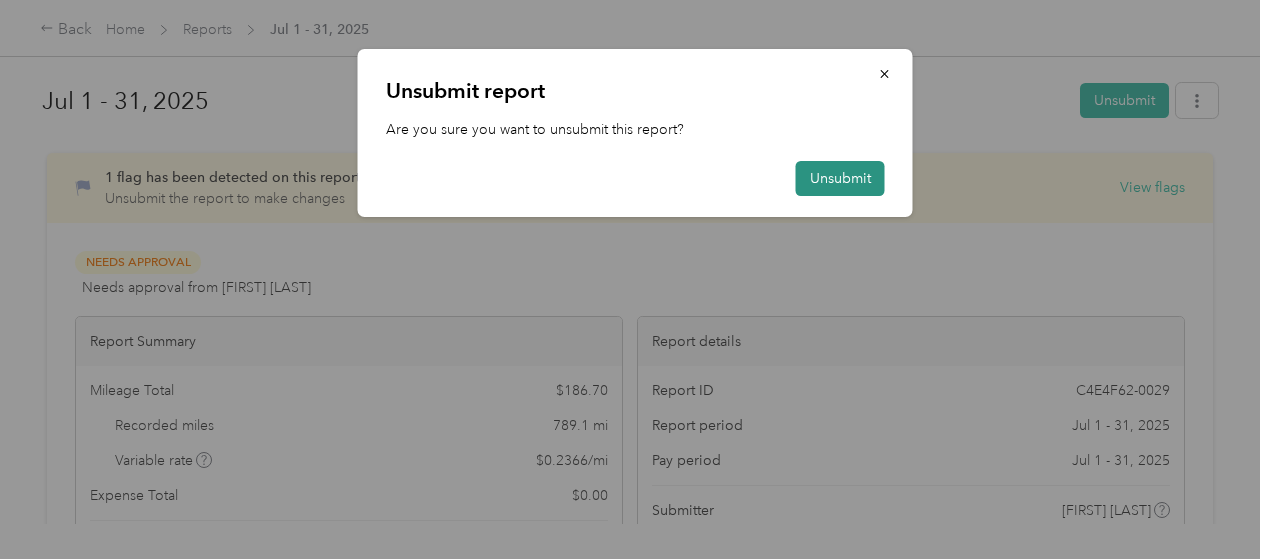 click on "Unsubmit" at bounding box center (840, 178) 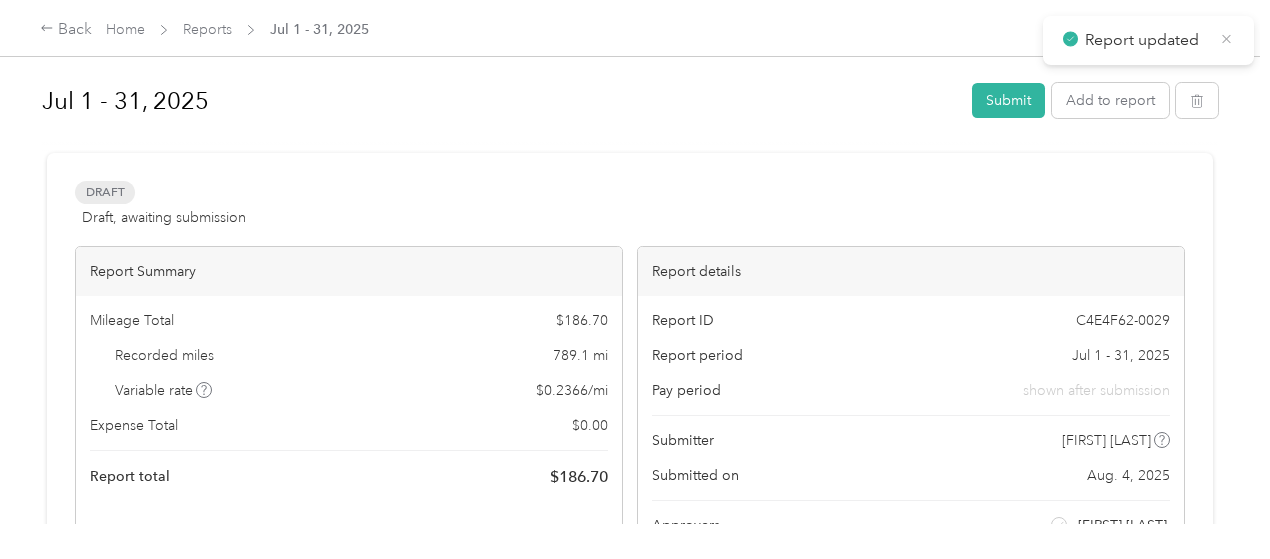 click 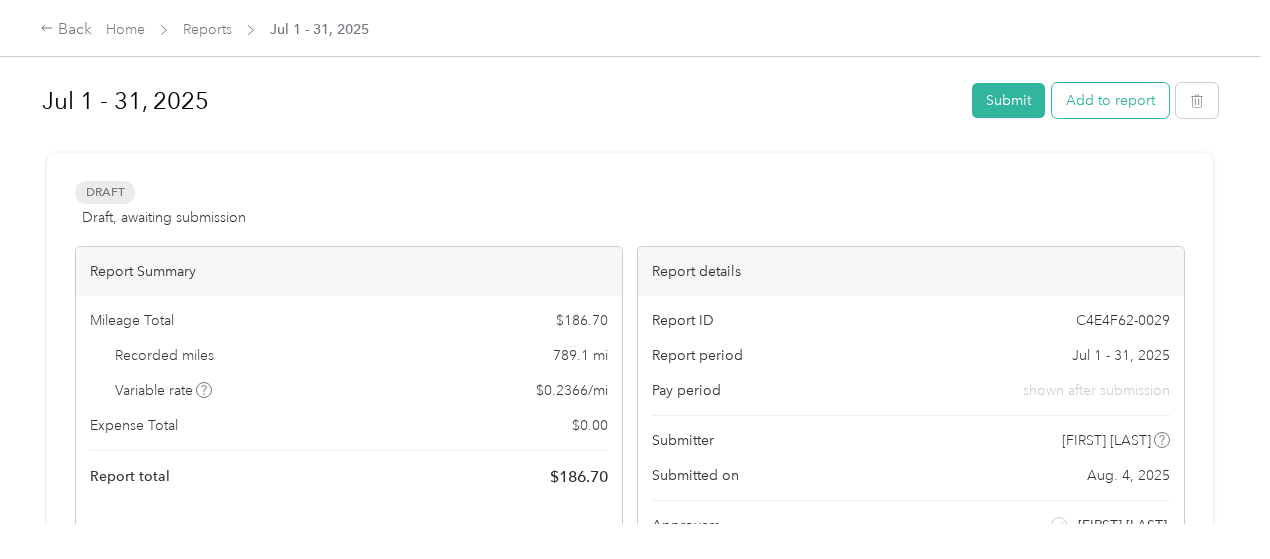 click on "Add to report" at bounding box center [1110, 100] 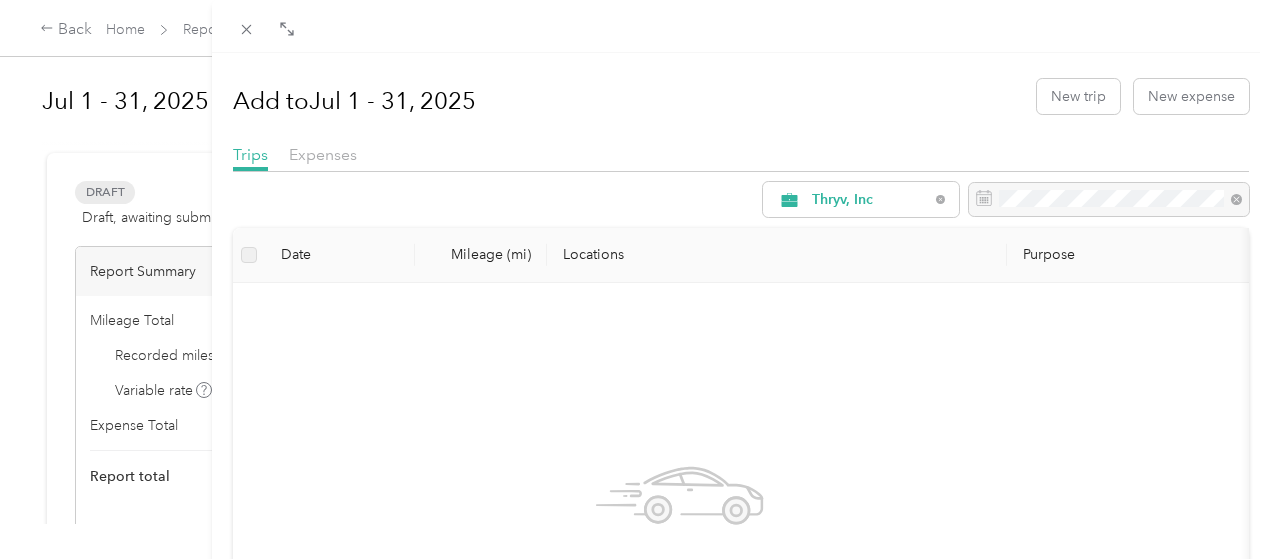 scroll, scrollTop: 2, scrollLeft: 0, axis: vertical 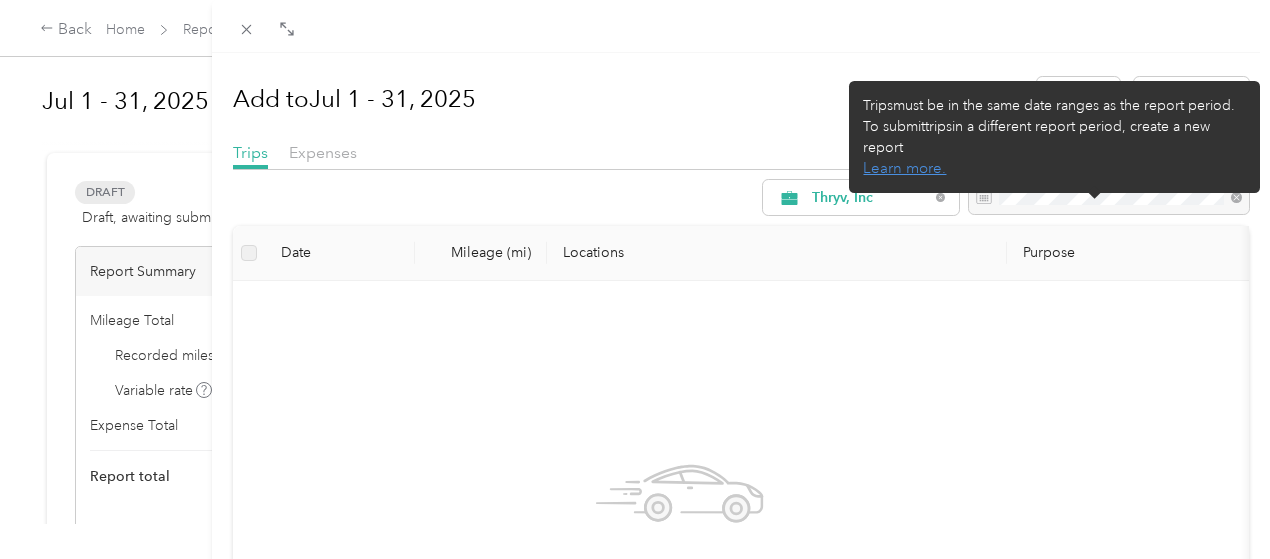 click at bounding box center (1109, 198) 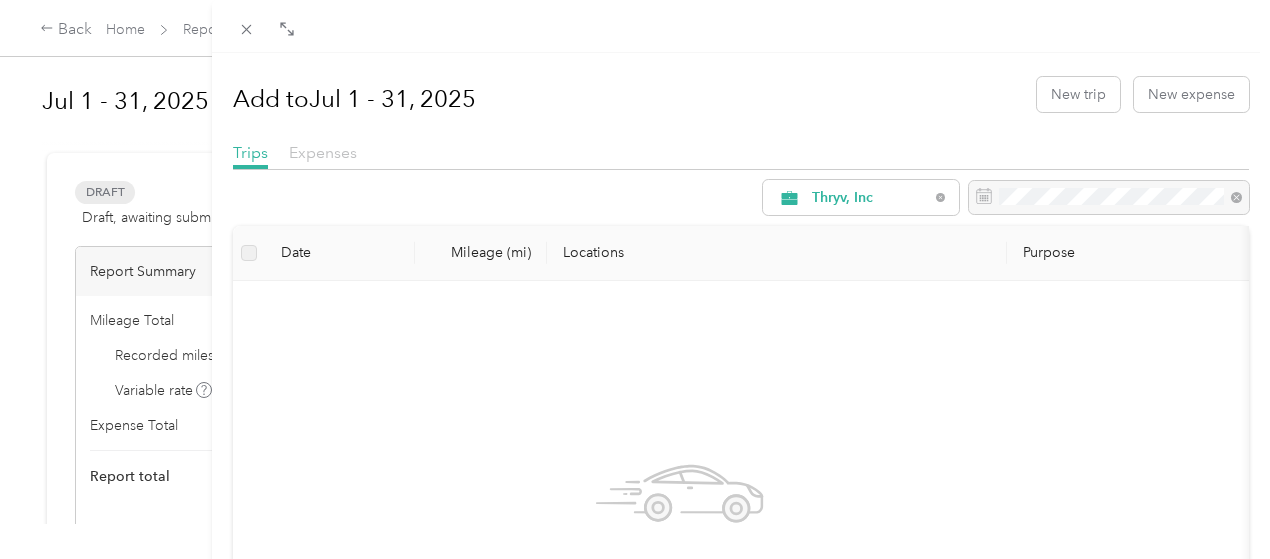 click on "Expenses" at bounding box center [323, 152] 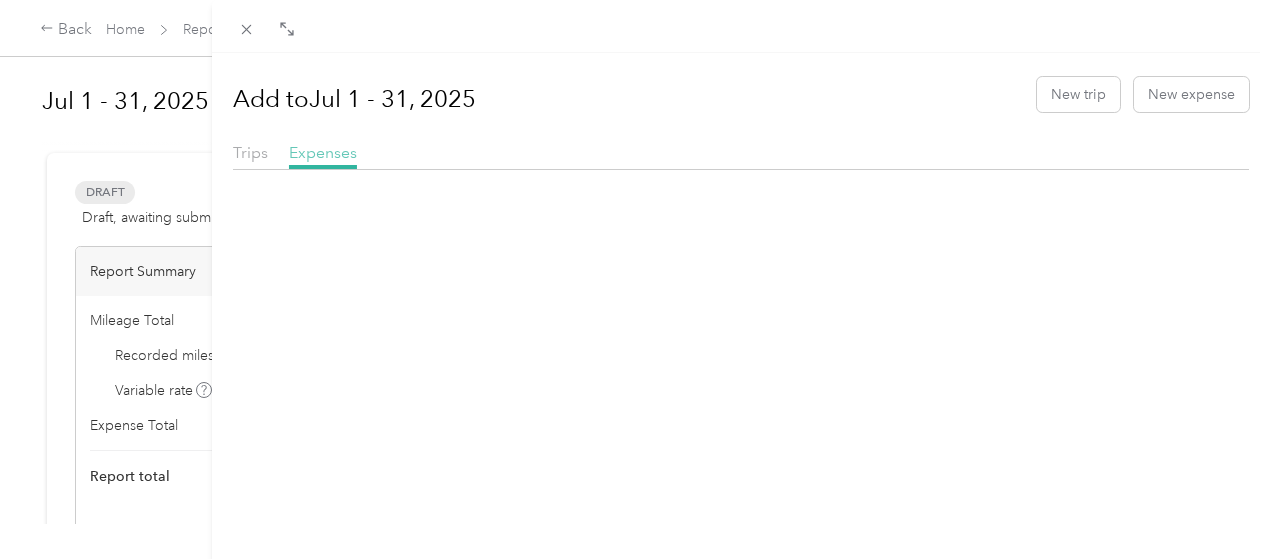 scroll, scrollTop: 0, scrollLeft: 0, axis: both 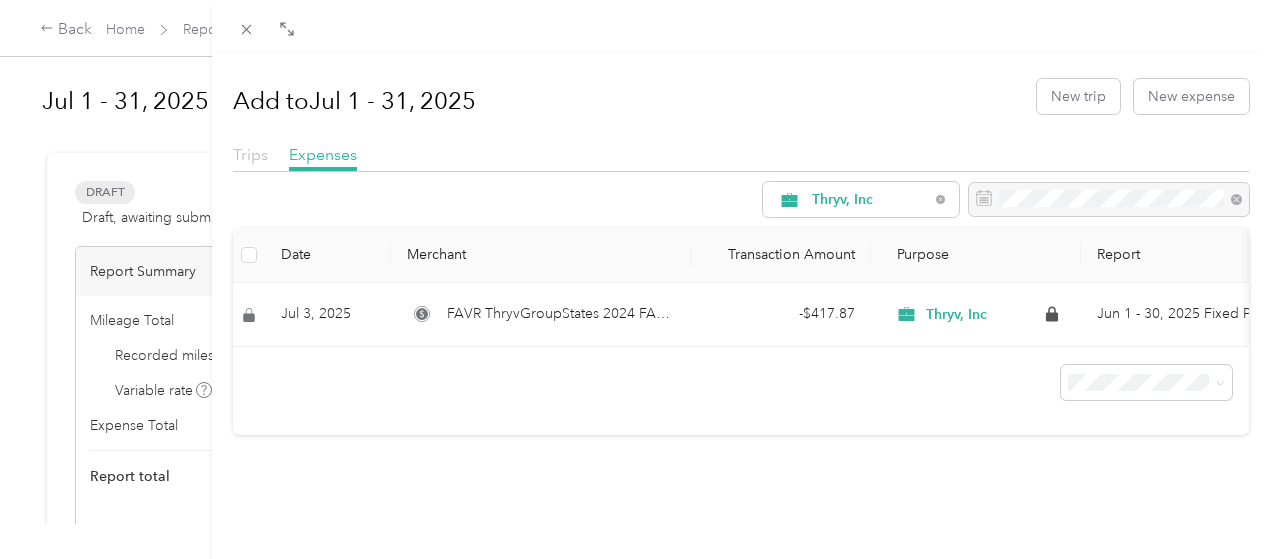 click on "Trips" at bounding box center (250, 154) 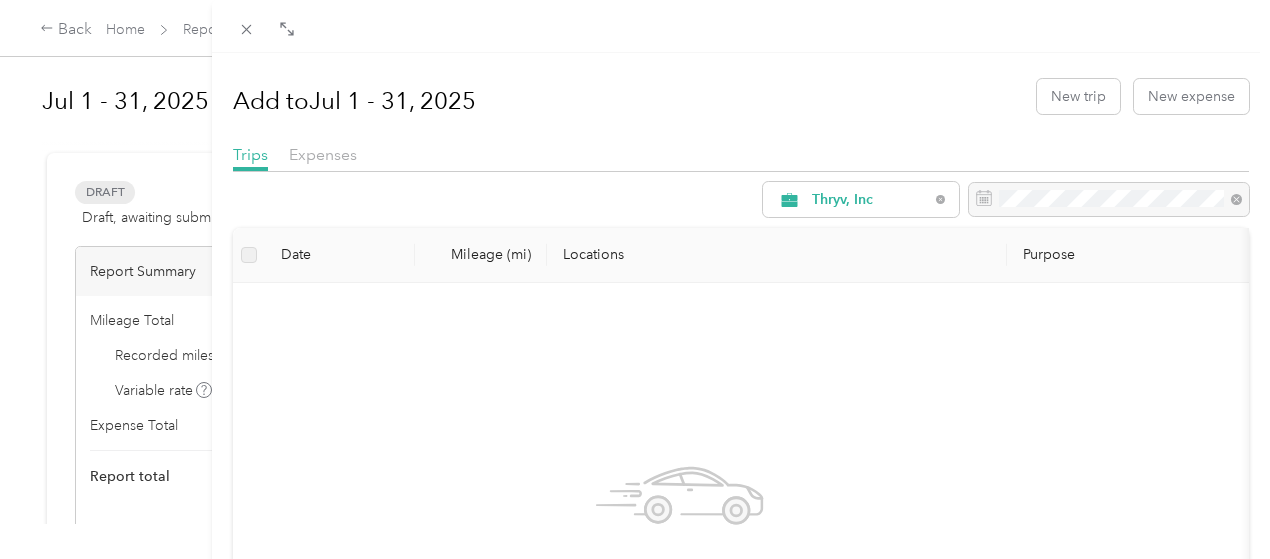 click on "Add to  Jul 1 - 31, 2025 New trip New expense Trips Expenses Thryv, Inc Date Mileage (mi) Locations Purpose           No work trips found in this report period. Load more" at bounding box center [635, 279] 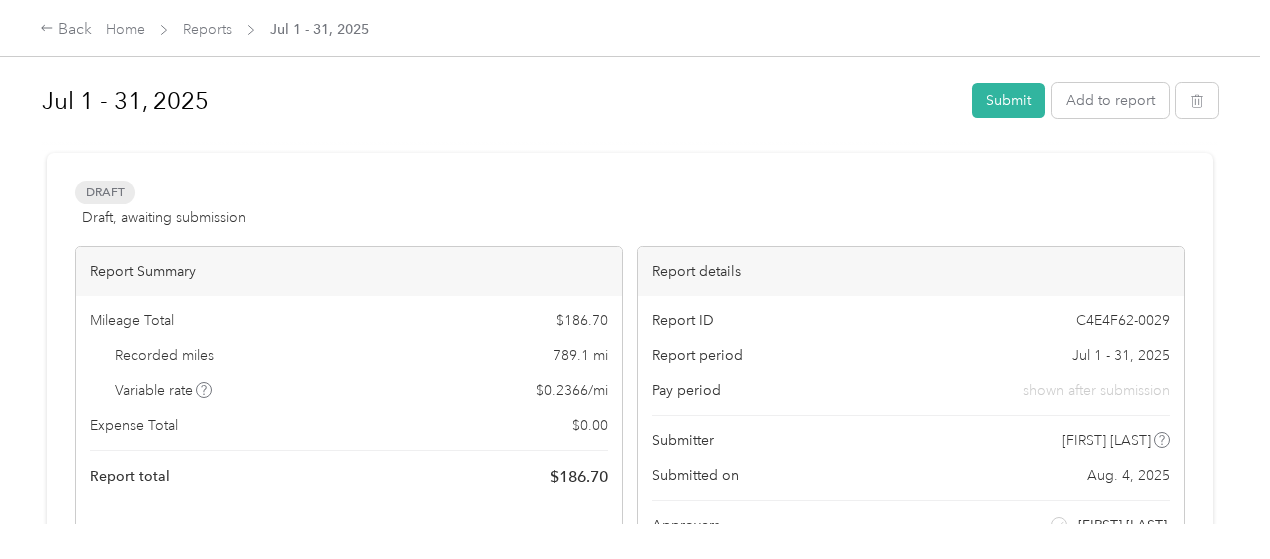 click on "Recorded miles" at bounding box center (164, 355) 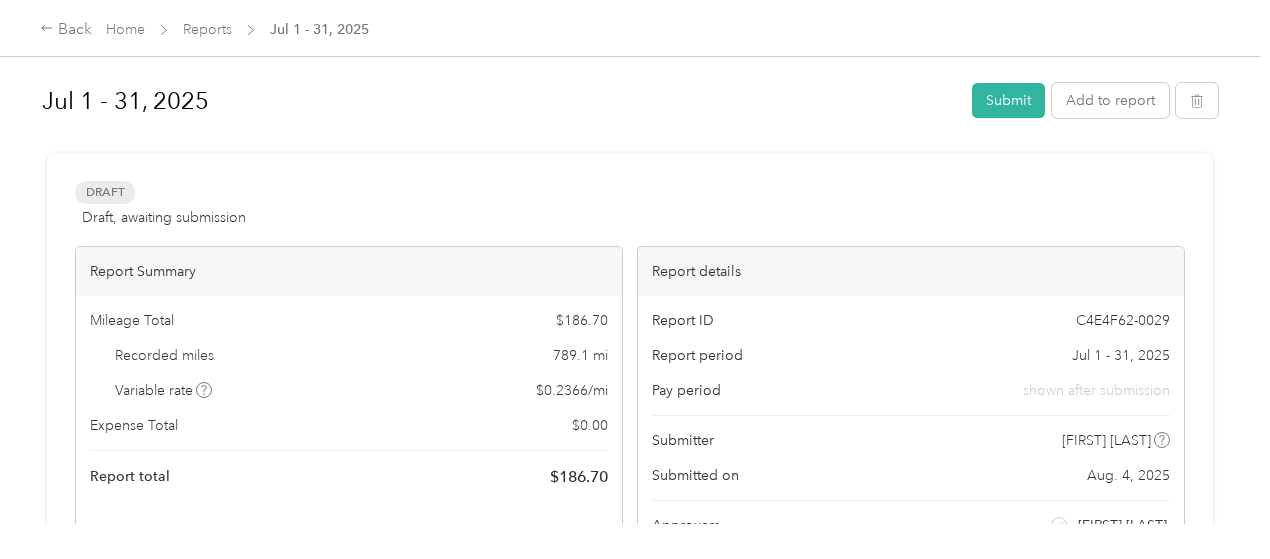 drag, startPoint x: 1204, startPoint y: 275, endPoint x: 1208, endPoint y: 347, distance: 72.11102 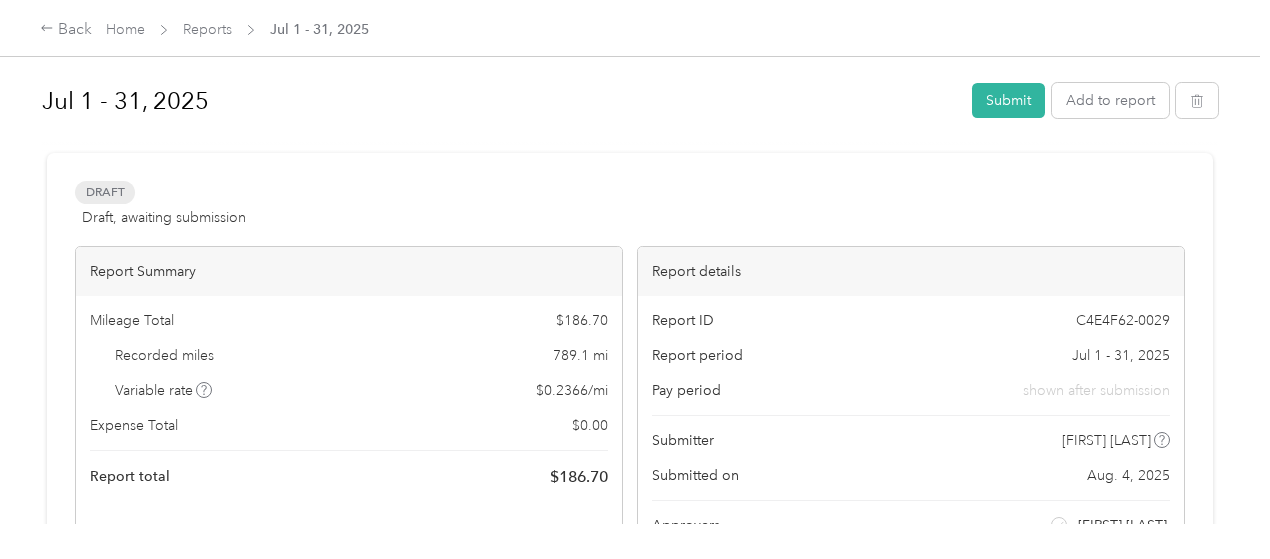 click on "Activity and Comments   Unsubmitted Scott C.	 Turrentine 08/04 at 07:48 am CDT Report was flagged Your report has been   flagged  for the following reasons:   Trip(s) recorded on a 2025 Holiday Trip(s) recorded on a 2025 Holiday 08/04 at 07:47 am CDT Needs approval From Wendi Matthews 08/04 at 07:47 am CDT Submitted for approval Scott C.	 Turrentine 08/04 at 07:47 am CDT" at bounding box center (630, 12047) 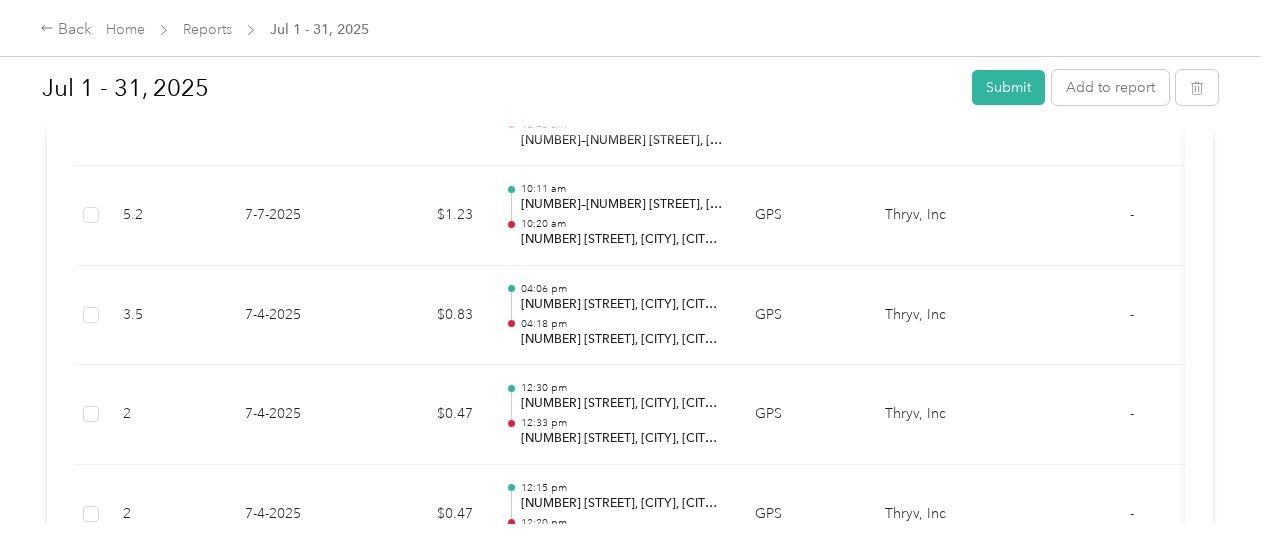 scroll, scrollTop: 9600, scrollLeft: 0, axis: vertical 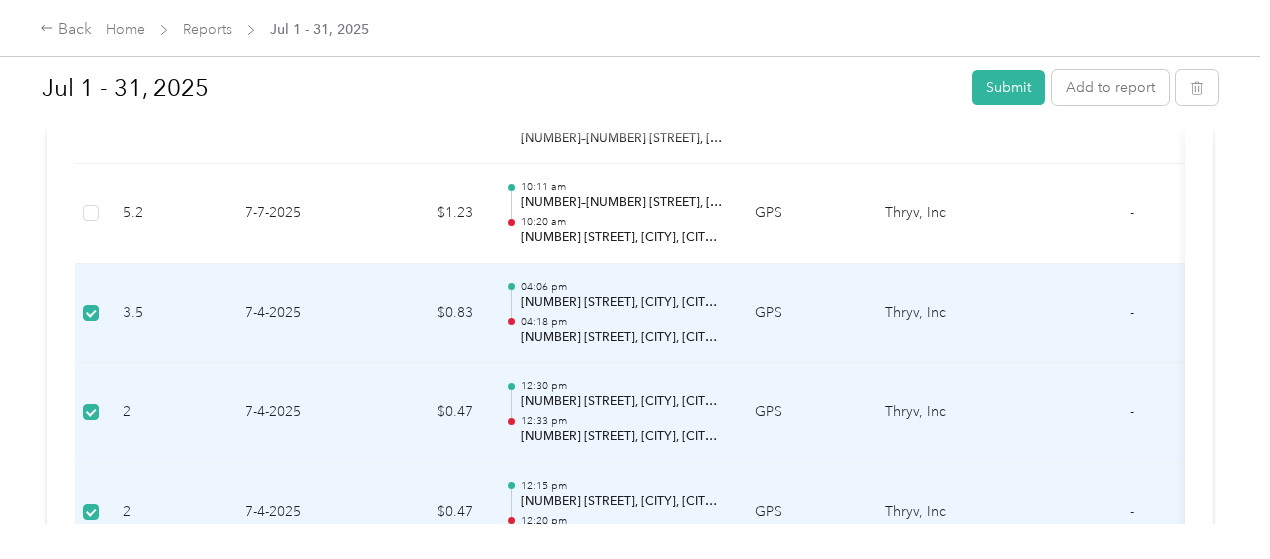 drag, startPoint x: 826, startPoint y: 364, endPoint x: 825, endPoint y: 399, distance: 35.014282 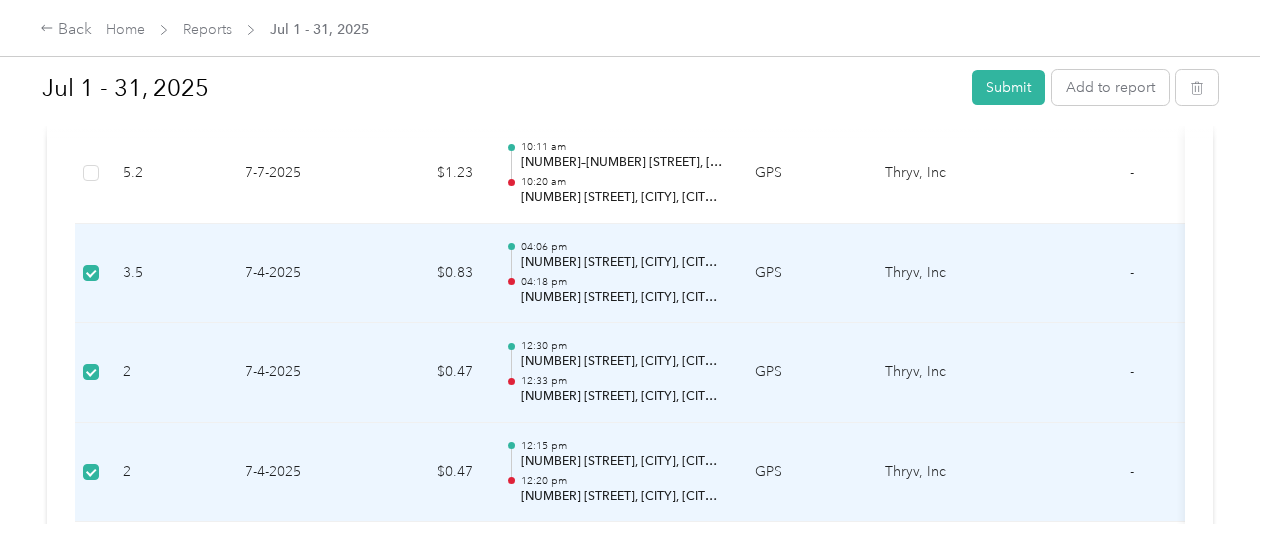 scroll, scrollTop: 9680, scrollLeft: 0, axis: vertical 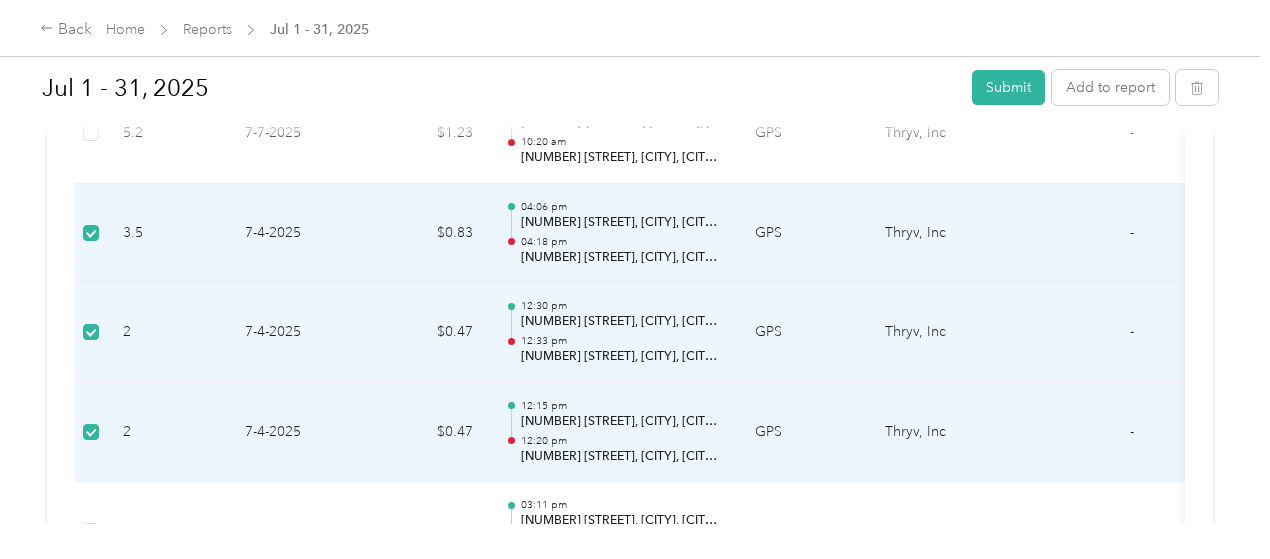 drag, startPoint x: 206, startPoint y: 195, endPoint x: 136, endPoint y: 206, distance: 70.85902 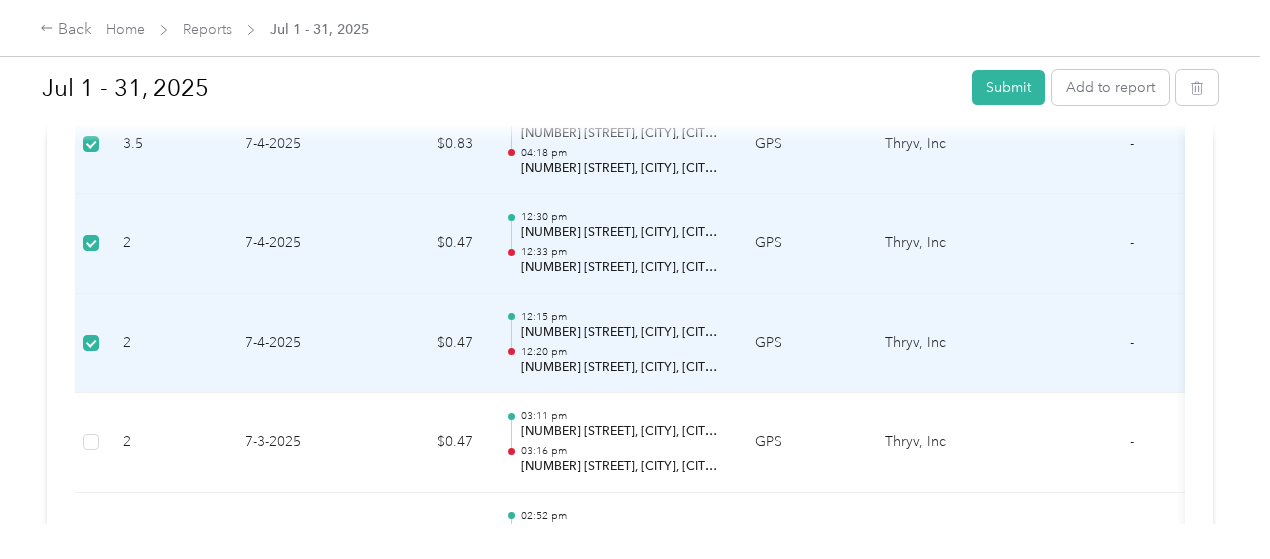 scroll, scrollTop: 9760, scrollLeft: 0, axis: vertical 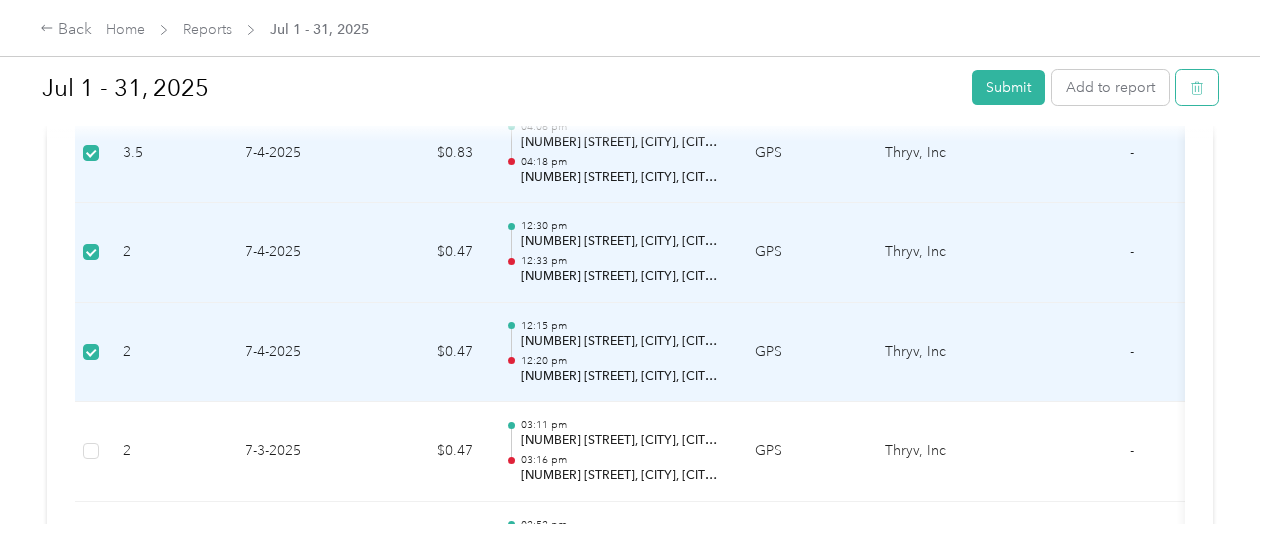 click 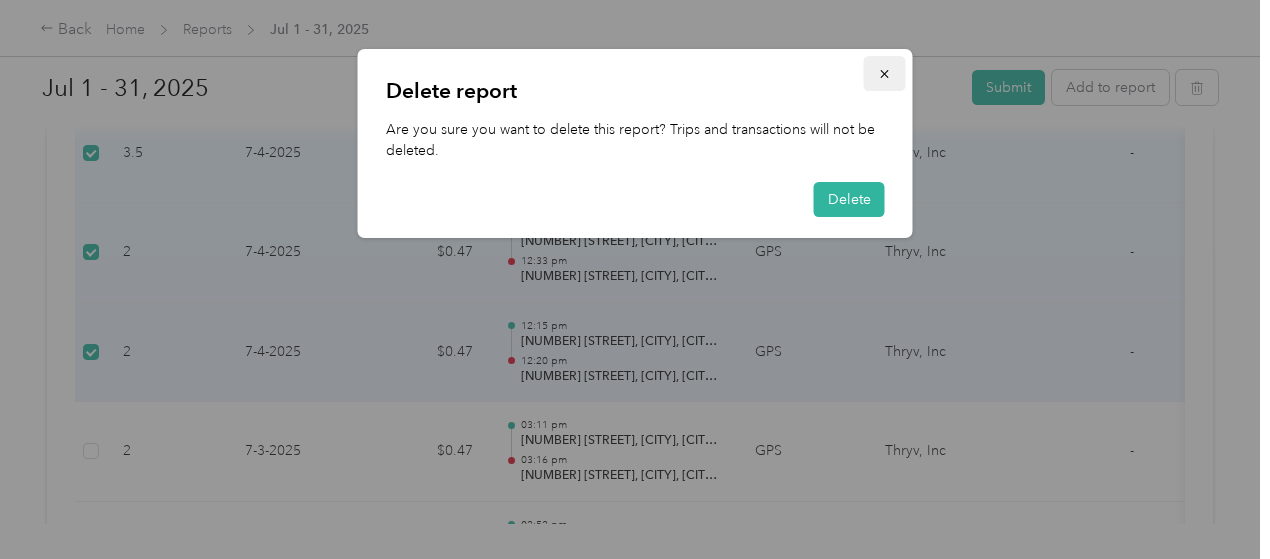 click 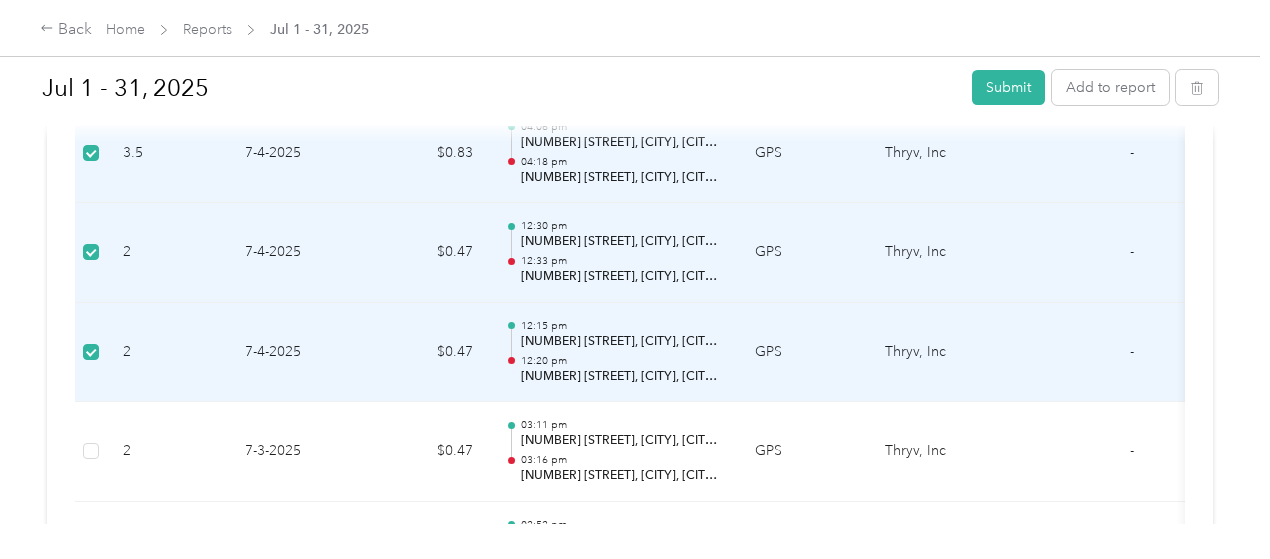 click on "2 7-4-2025 $0.47 12:15 pm 202 Andrea St, Ellerbe Woods, Shreveport, LA 12:20 pm 9470 Ellerbe Rd, Ellerbe Woods, Shreveport, LA GPS Thryv, Inc -" at bounding box center (659, 353) 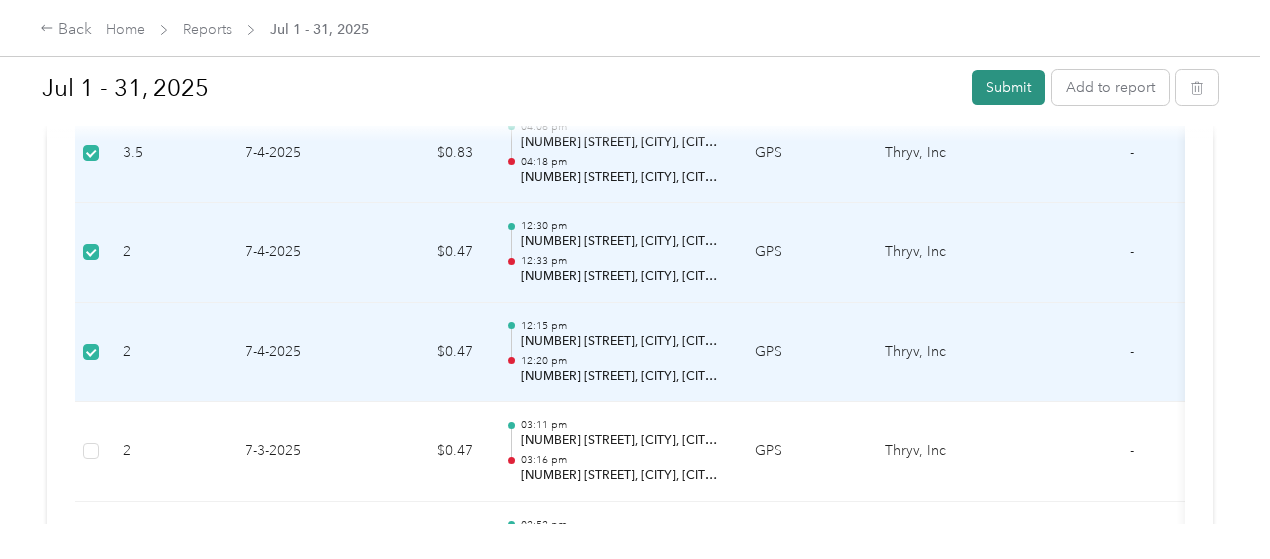 click on "Submit" at bounding box center [1008, 87] 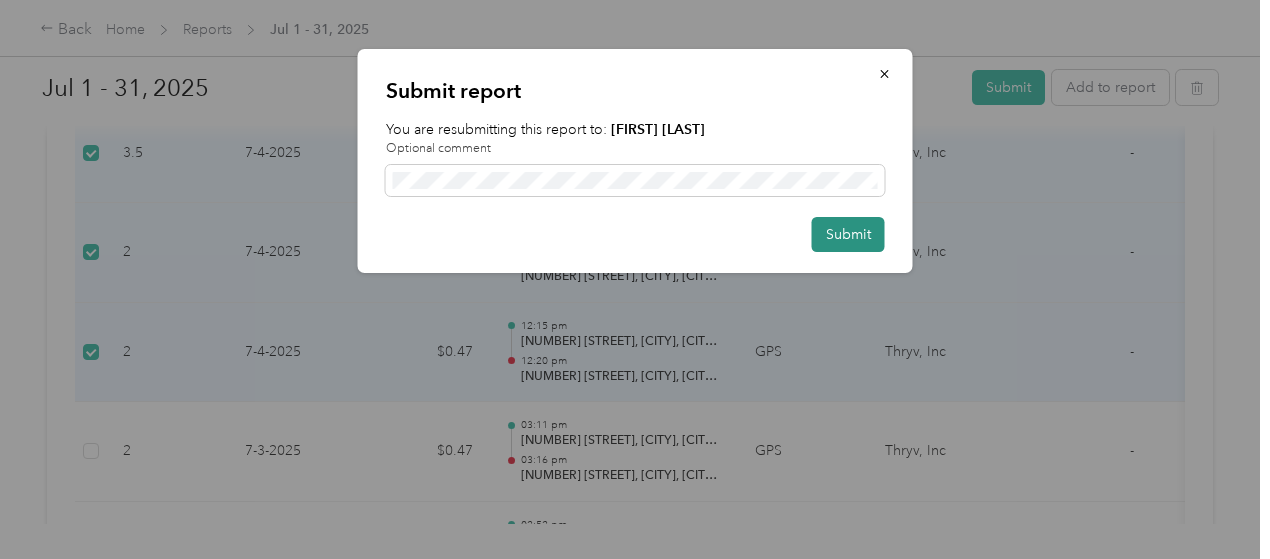 click on "Submit" at bounding box center [848, 234] 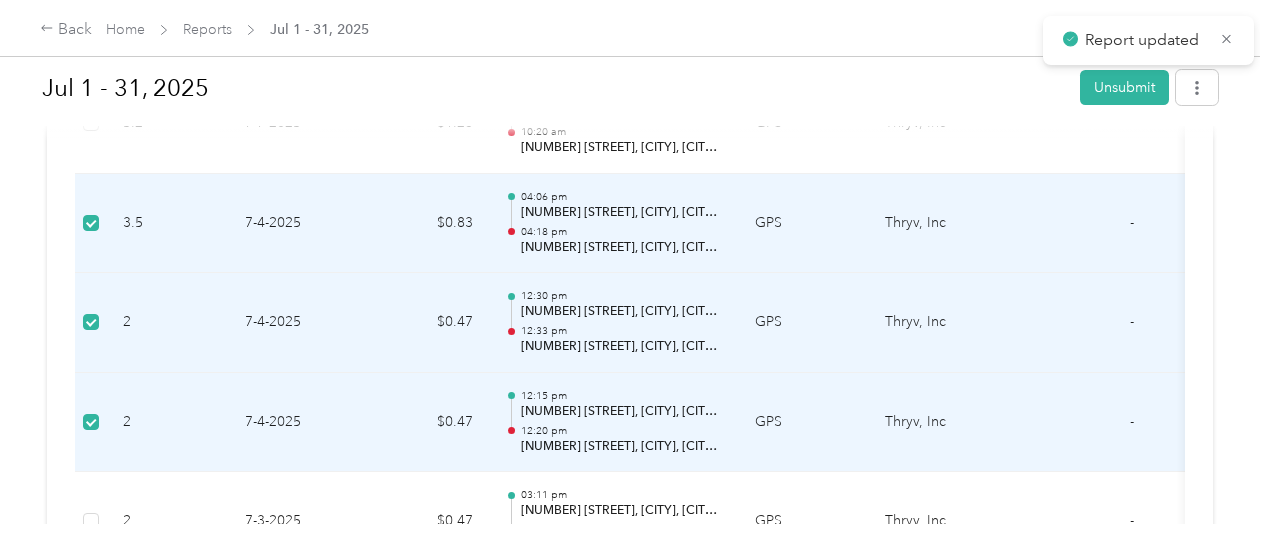 scroll, scrollTop: 9830, scrollLeft: 0, axis: vertical 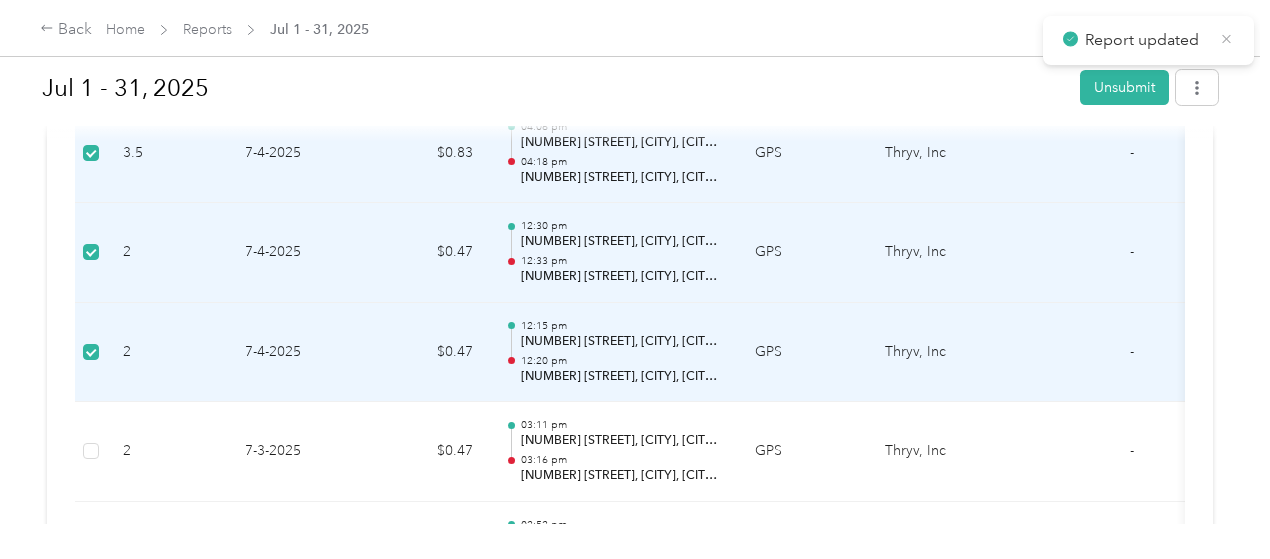 click 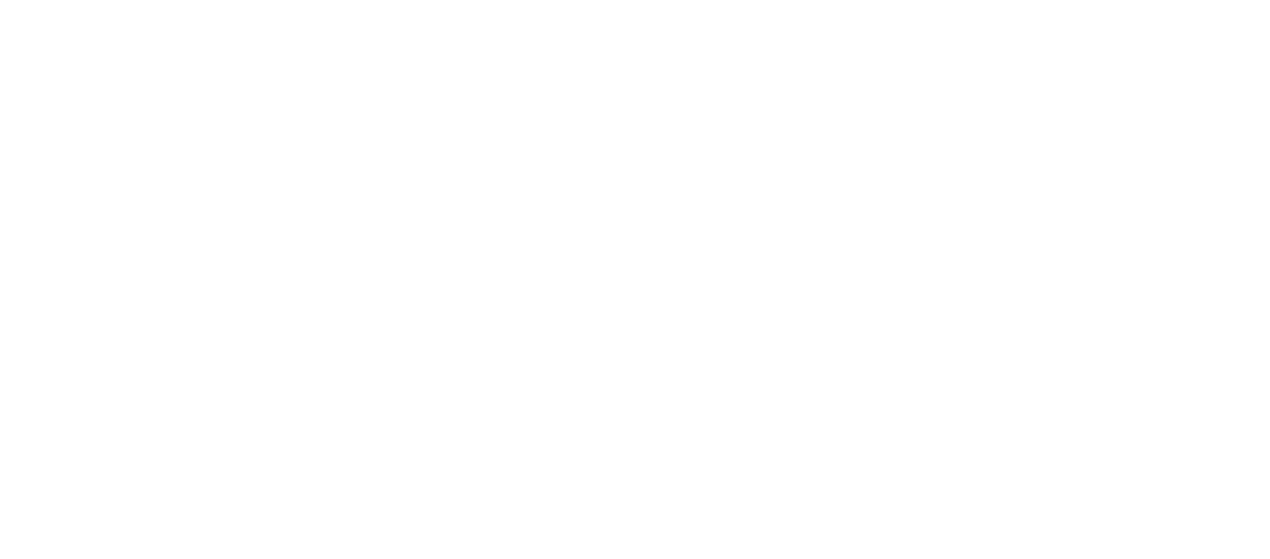 scroll, scrollTop: 0, scrollLeft: 0, axis: both 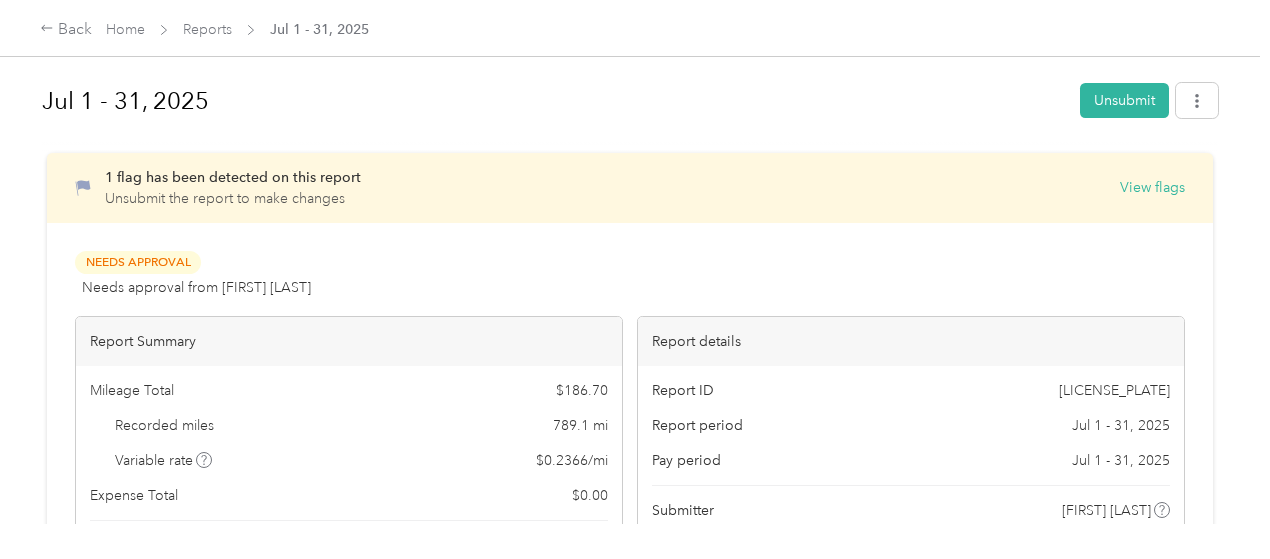click 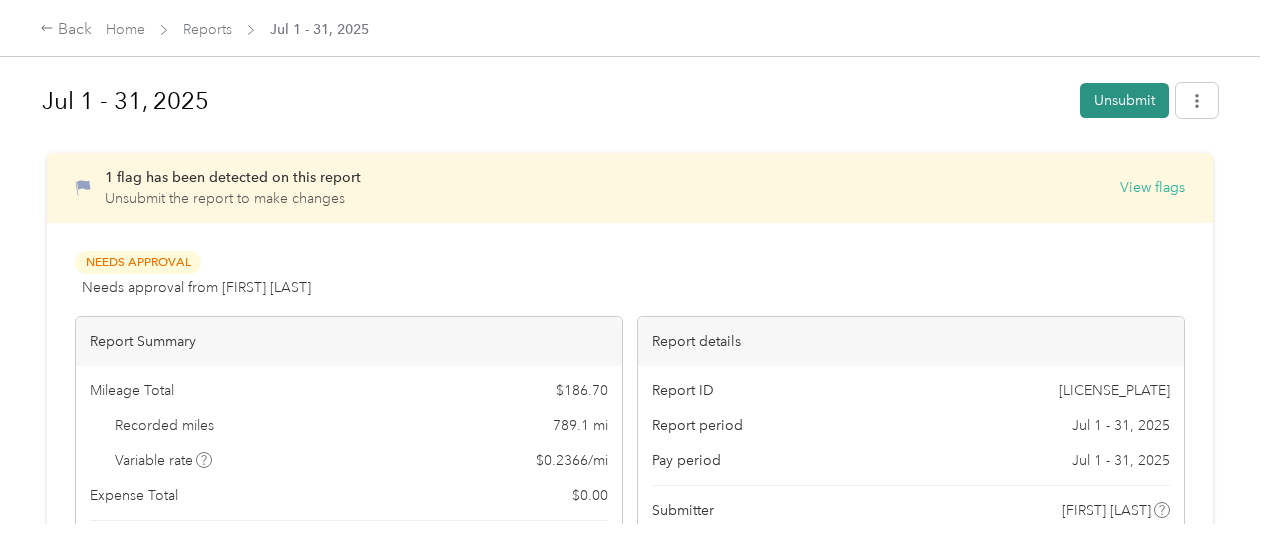 click on "Unsubmit" at bounding box center [1124, 100] 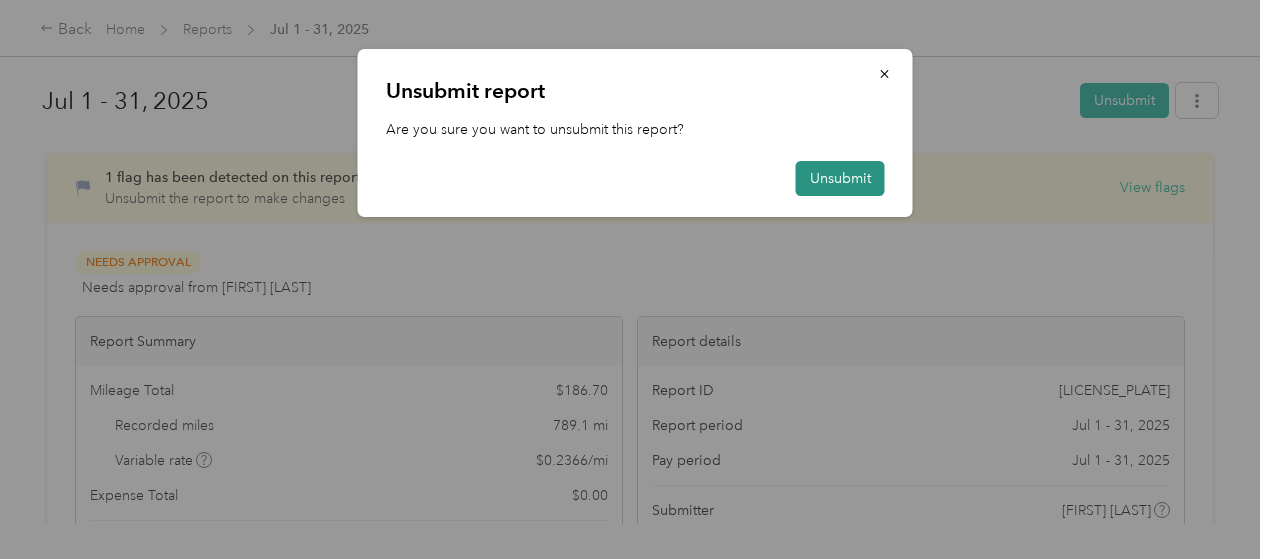 click on "Unsubmit" at bounding box center [840, 178] 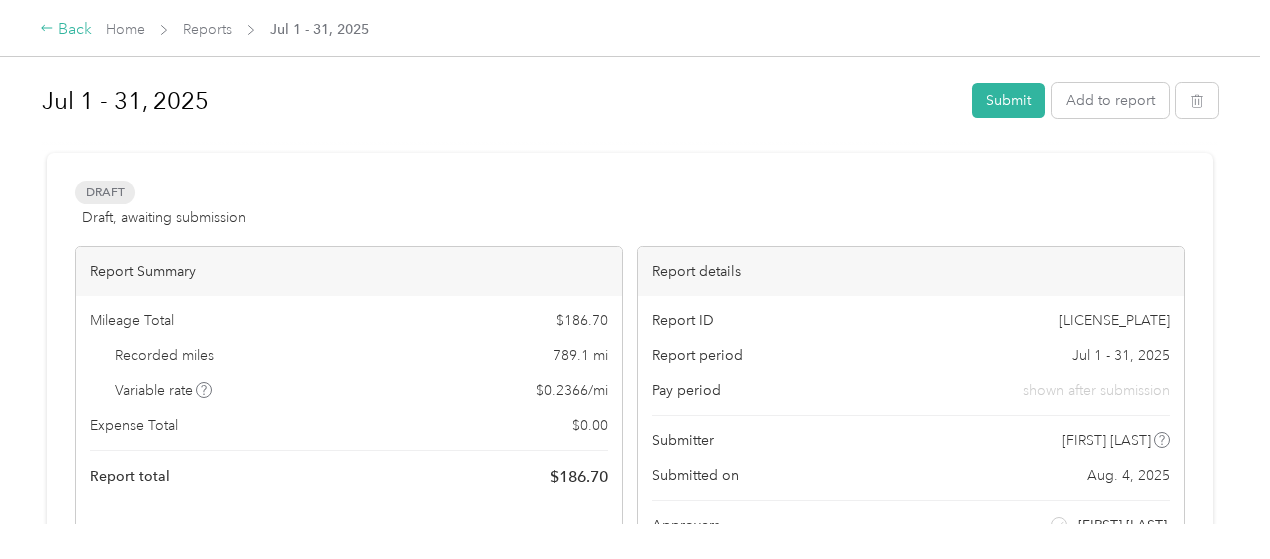 click on "Back" at bounding box center [66, 30] 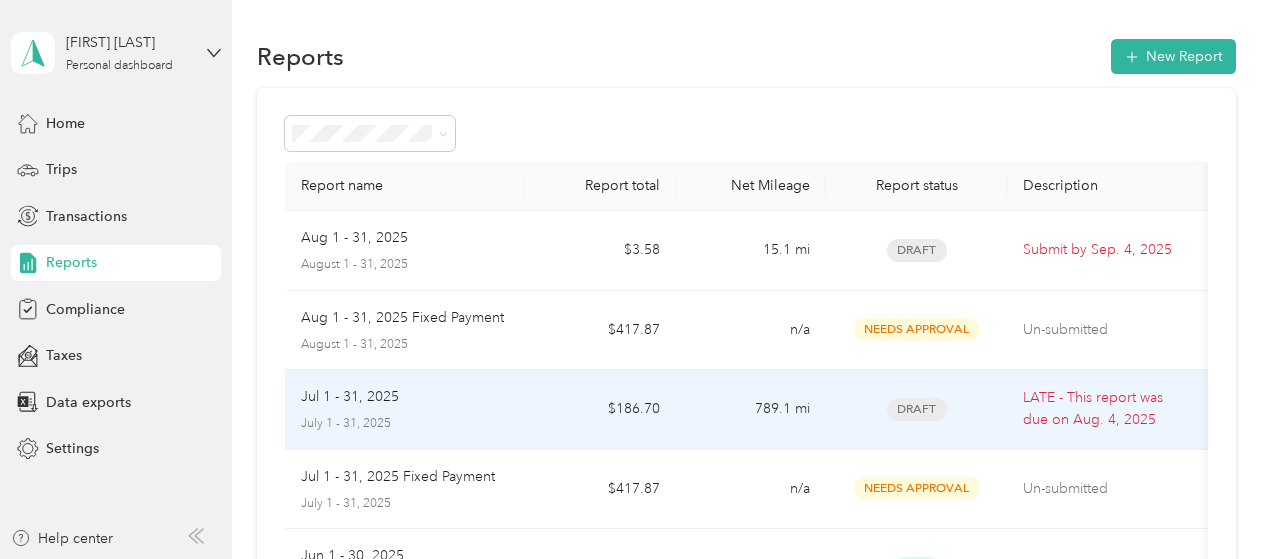 click on "Jul 1 - 31, 2025" at bounding box center [405, 397] 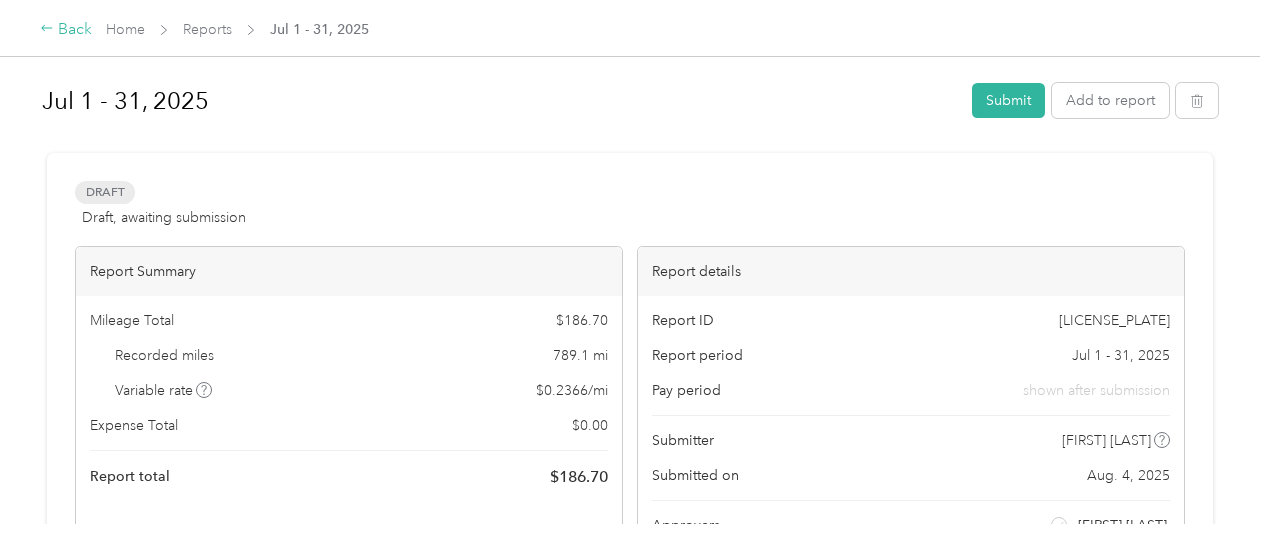 click 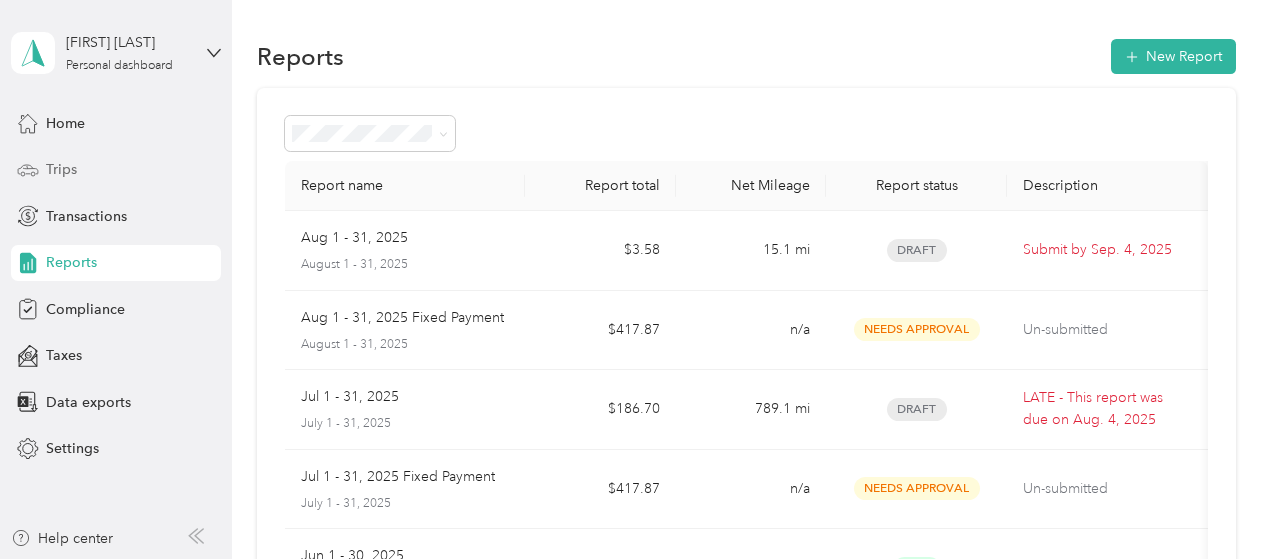 click on "Trips" at bounding box center (116, 170) 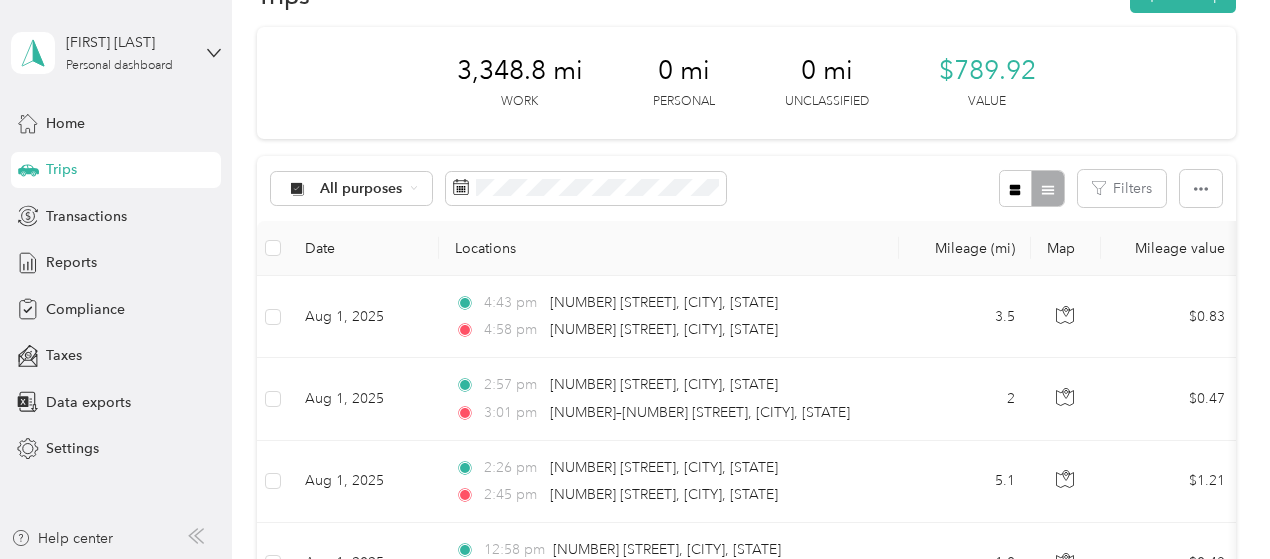 scroll, scrollTop: 0, scrollLeft: 0, axis: both 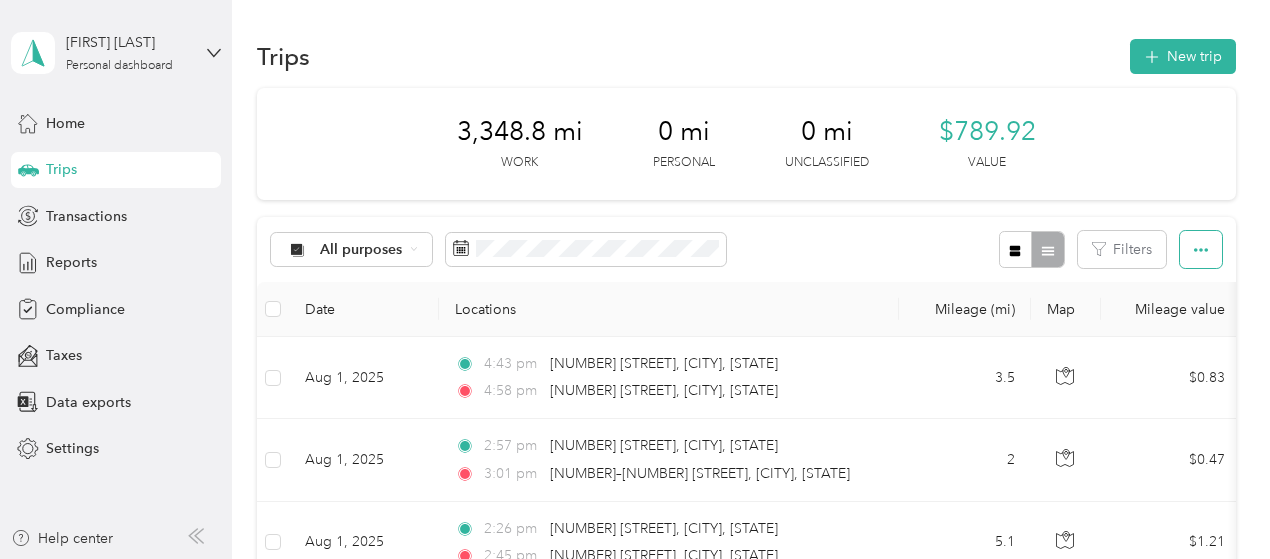 click 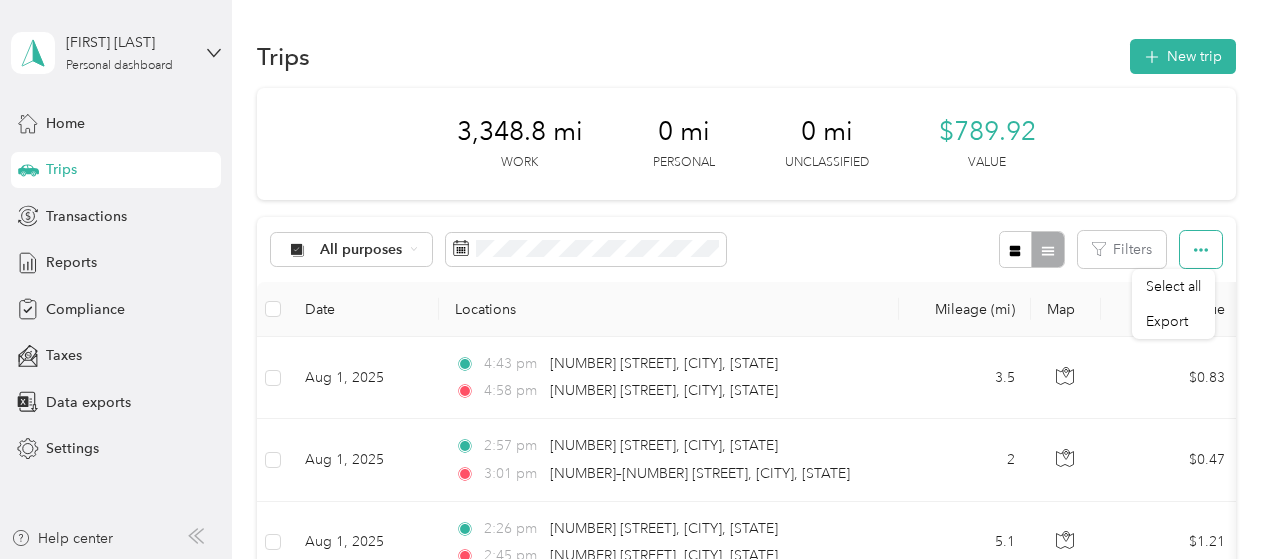 click 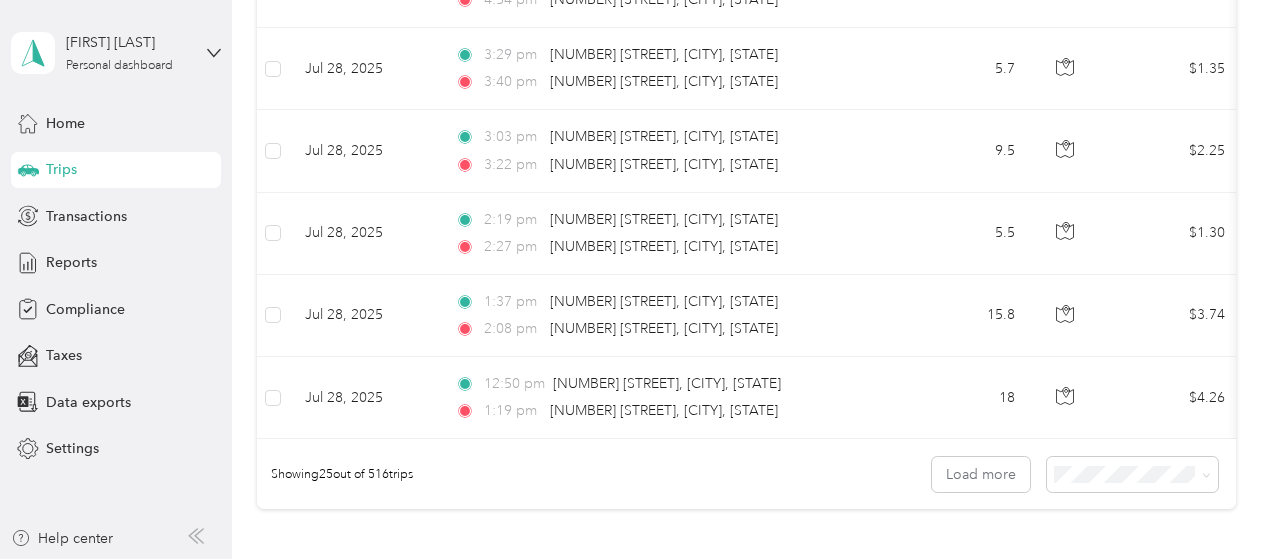 scroll, scrollTop: 1957, scrollLeft: 0, axis: vertical 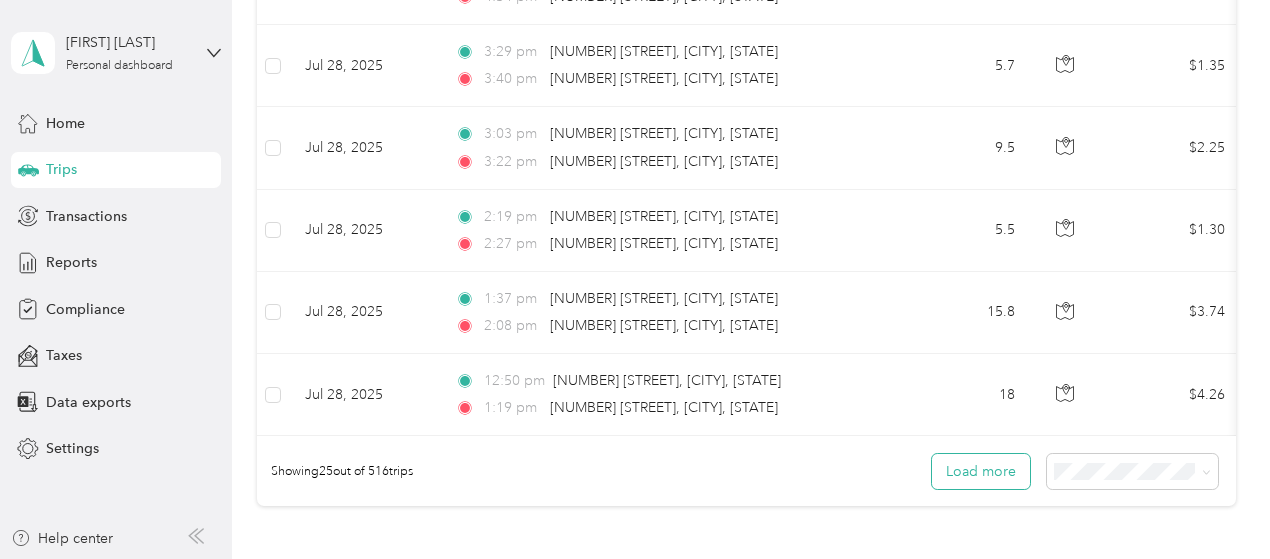 click on "Load more" at bounding box center (981, 471) 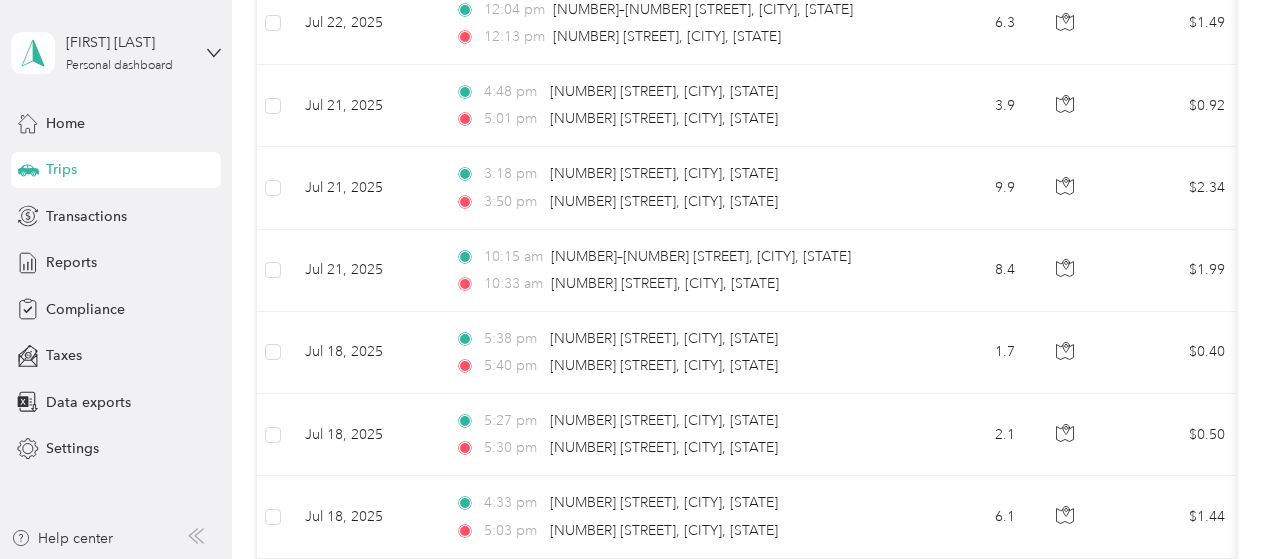 scroll, scrollTop: 4234, scrollLeft: 0, axis: vertical 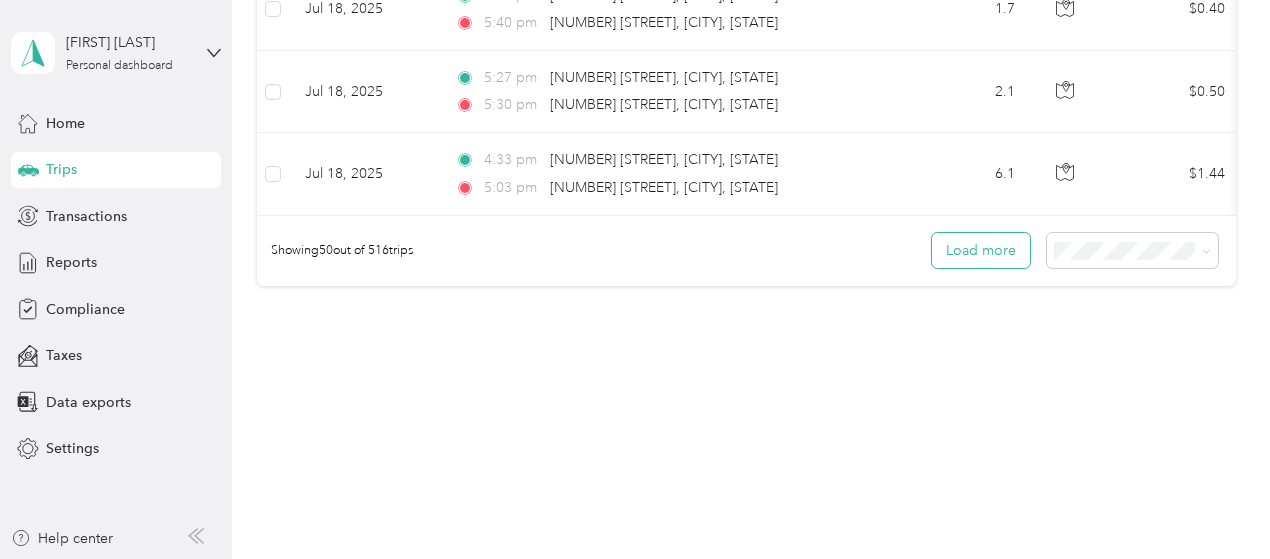 click on "Load more" at bounding box center [981, 250] 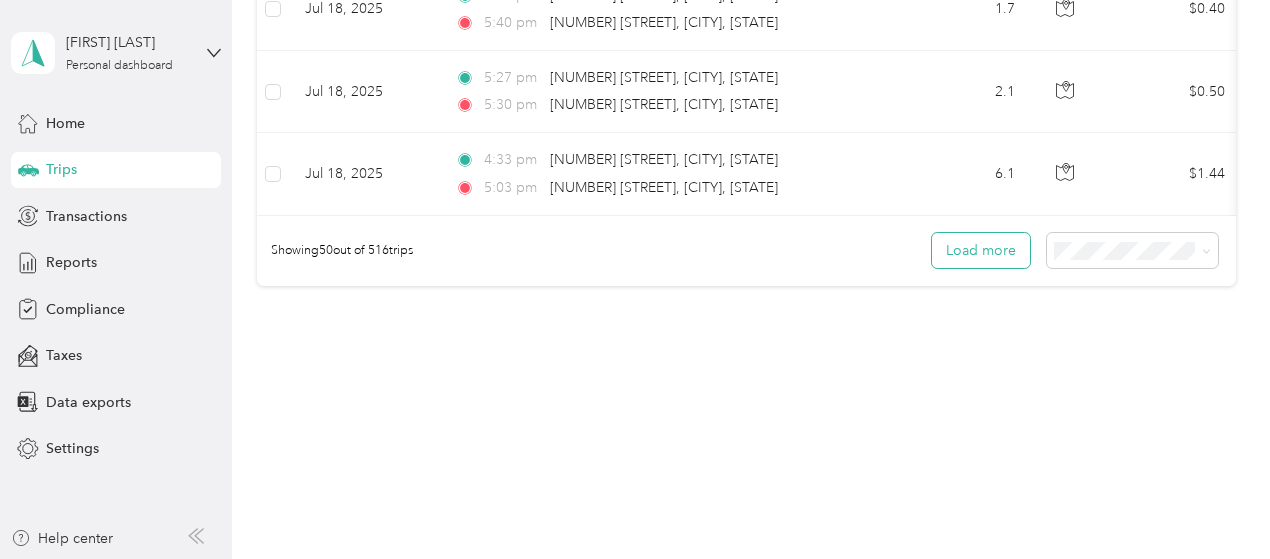 click on "Load more" at bounding box center [981, 250] 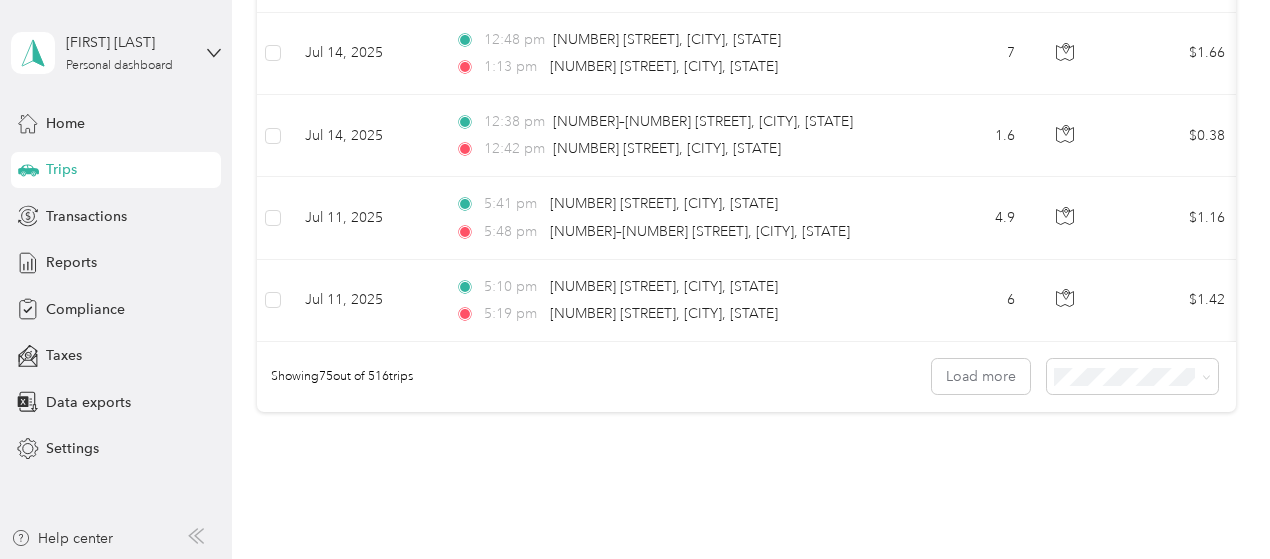 scroll, scrollTop: 6282, scrollLeft: 0, axis: vertical 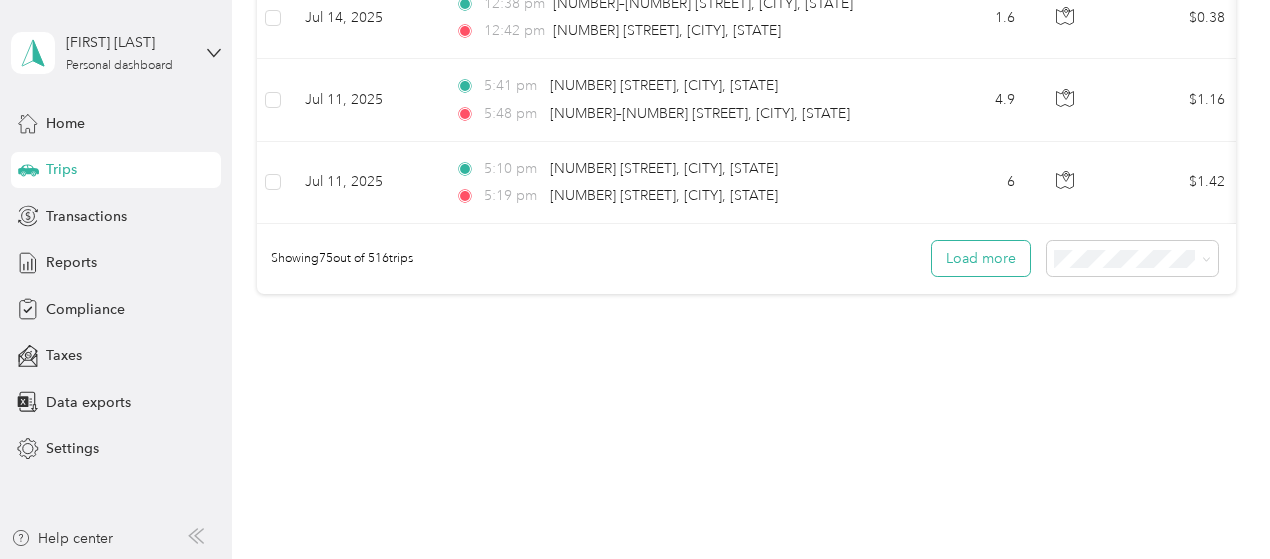 click on "Load more" at bounding box center [981, 258] 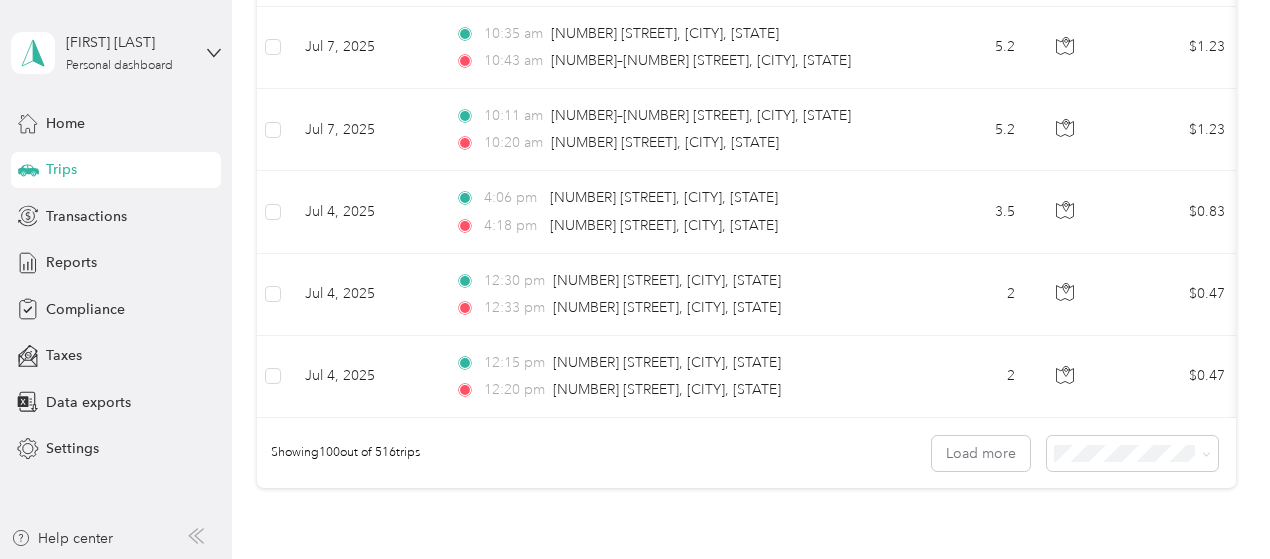 scroll, scrollTop: 8330, scrollLeft: 0, axis: vertical 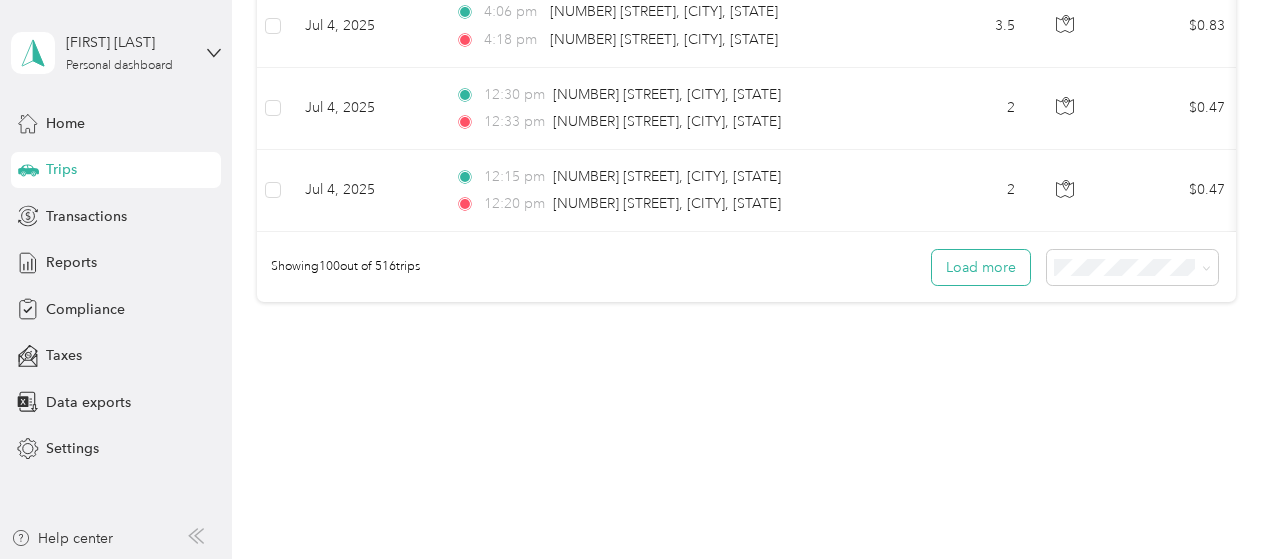 click on "Load more" at bounding box center (981, 267) 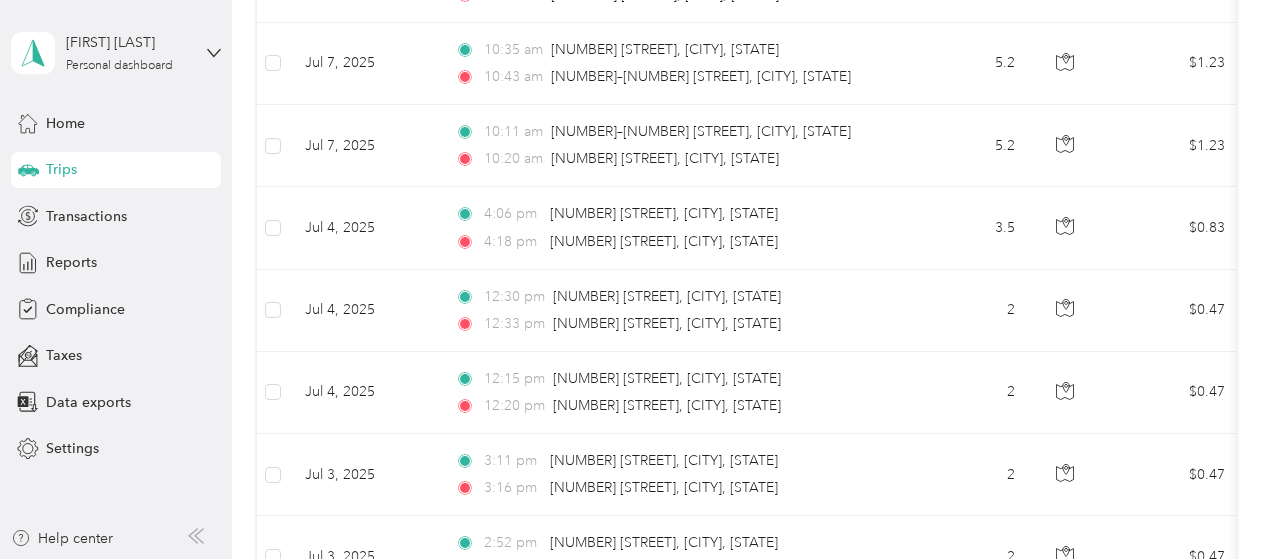 scroll, scrollTop: 8100, scrollLeft: 0, axis: vertical 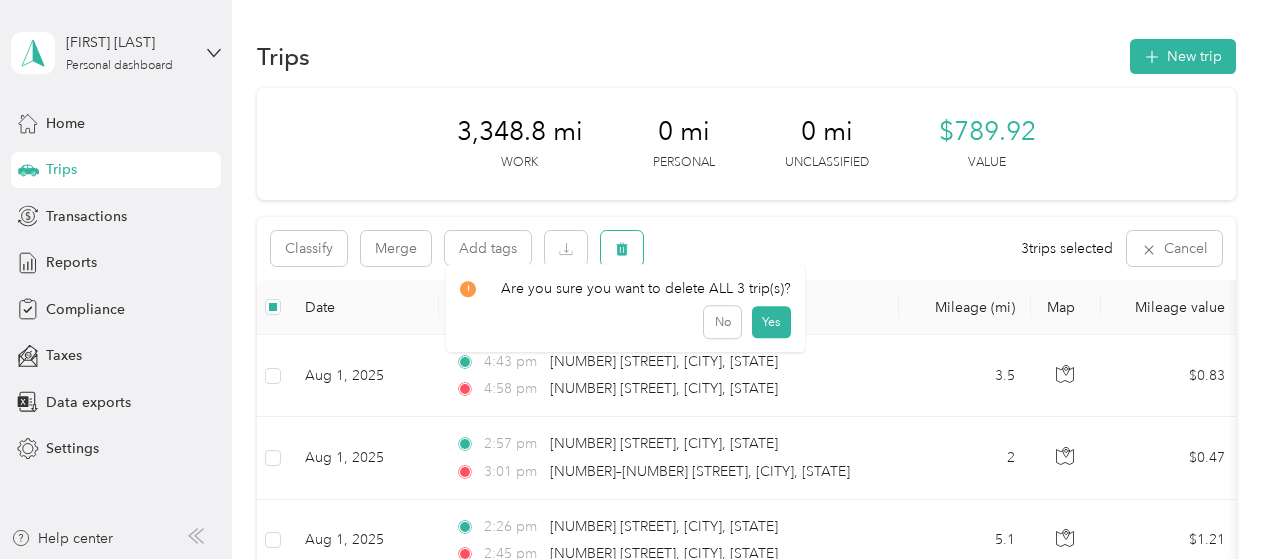 click 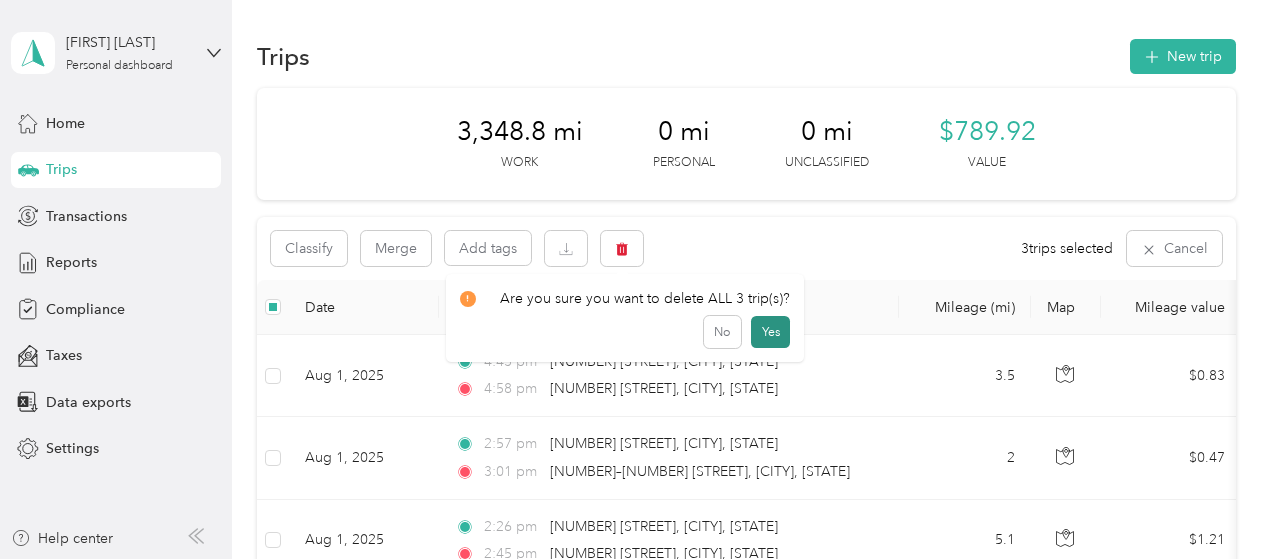 click on "Yes" at bounding box center (770, 332) 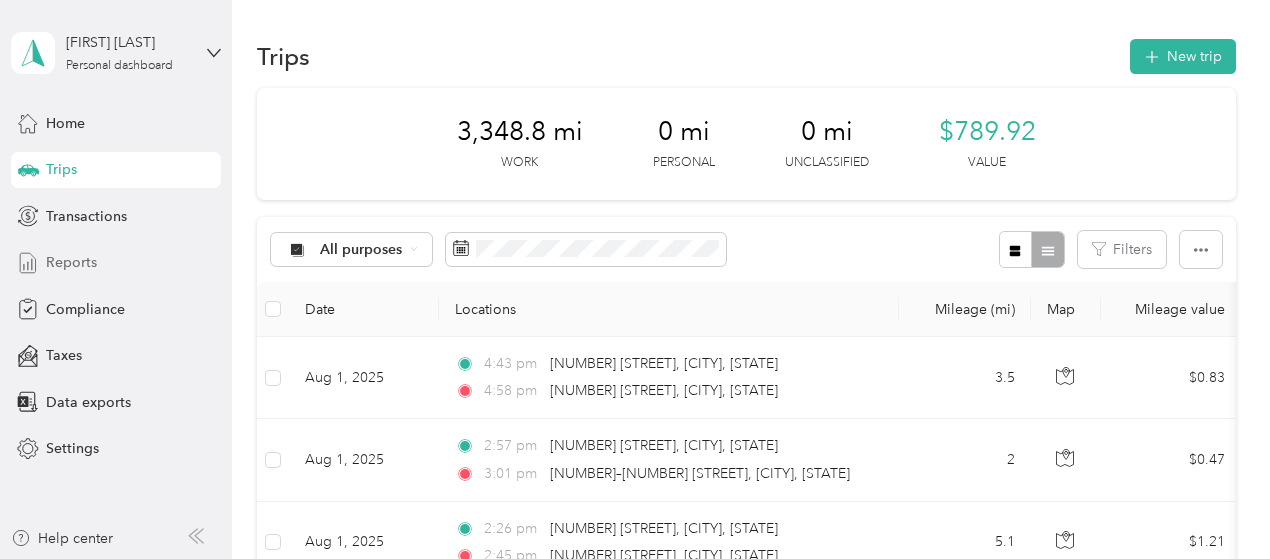 click on "Reports" at bounding box center [71, 262] 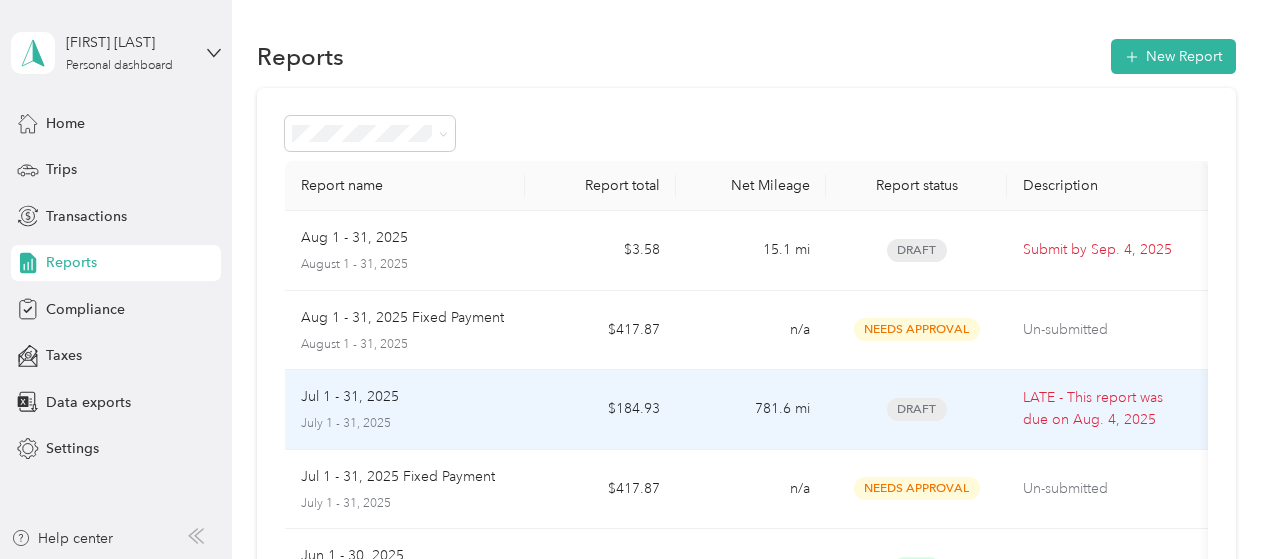 click on "July 1 - 31, 2025" at bounding box center [405, 424] 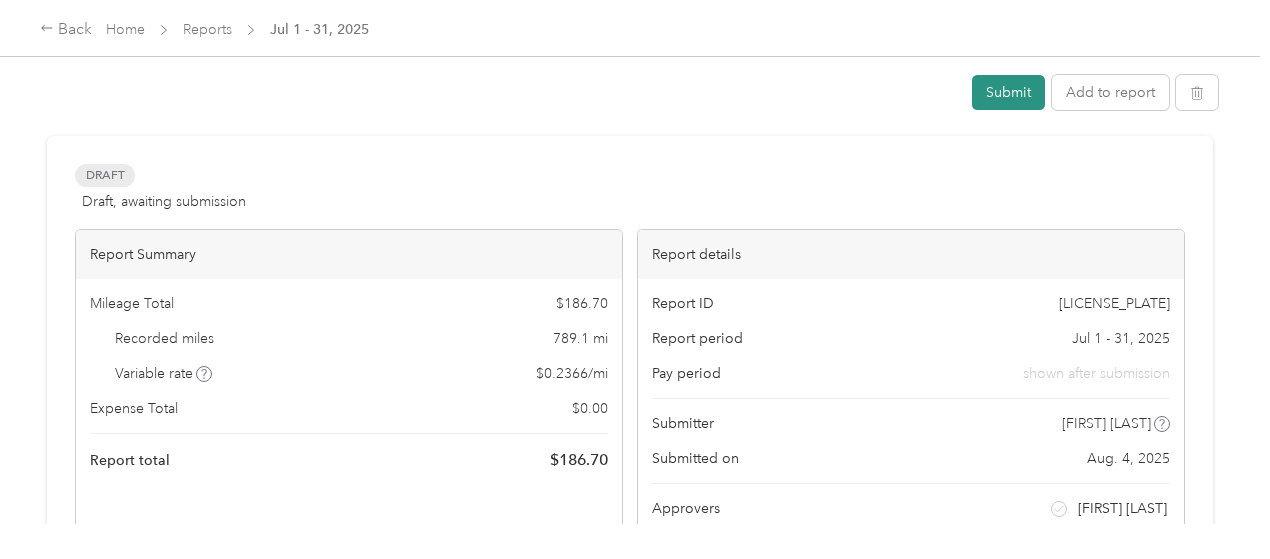 click on "Submit" at bounding box center (1008, 92) 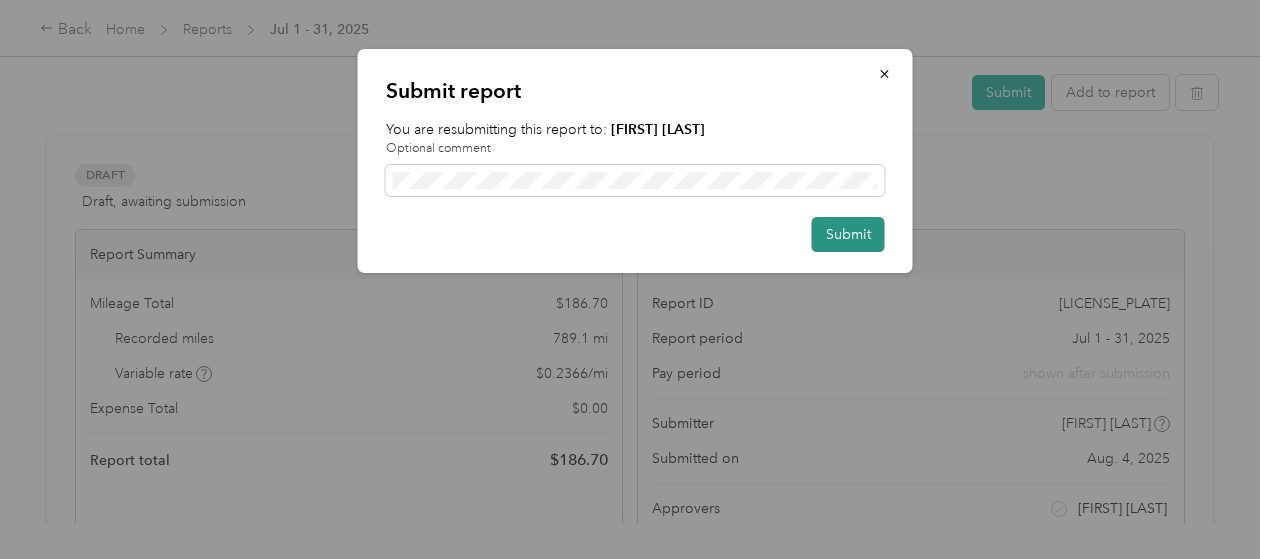 click on "Submit" at bounding box center (848, 234) 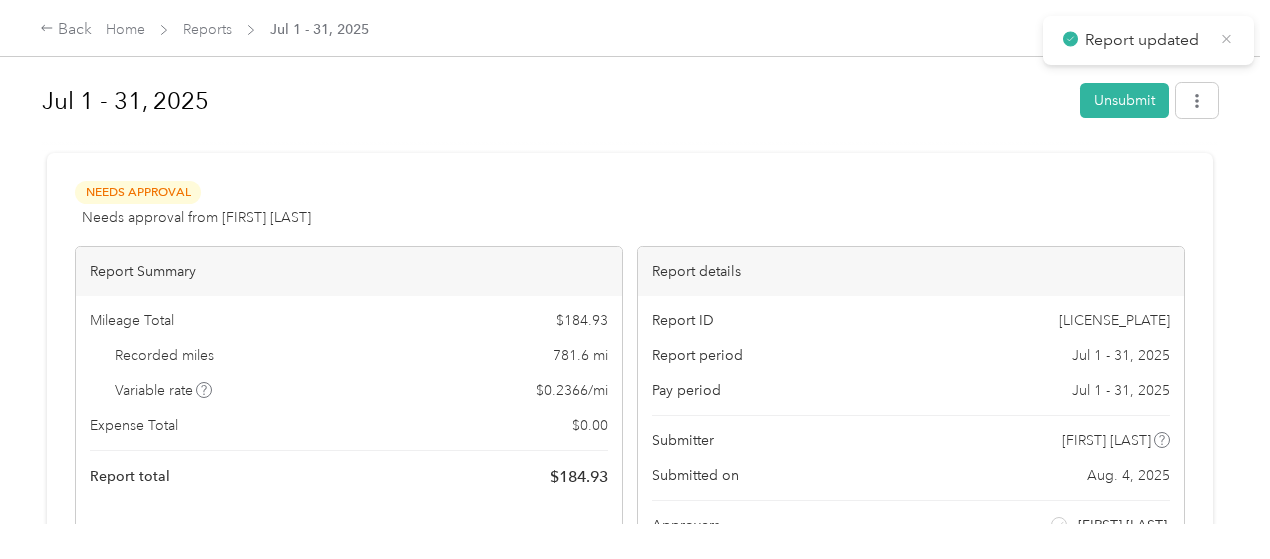 click 